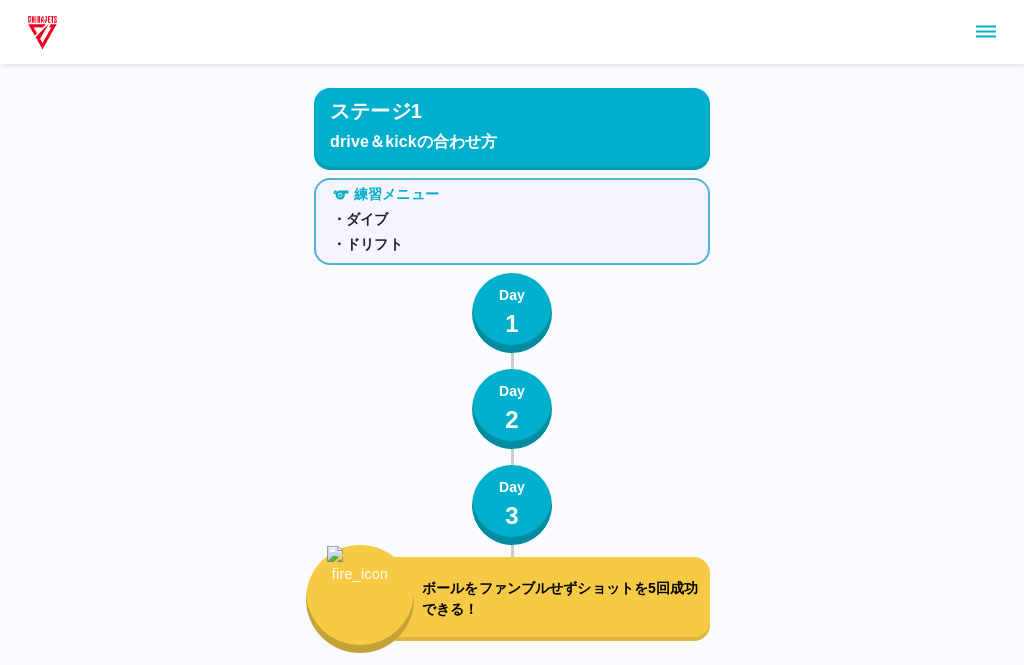 scroll, scrollTop: 1531, scrollLeft: 0, axis: vertical 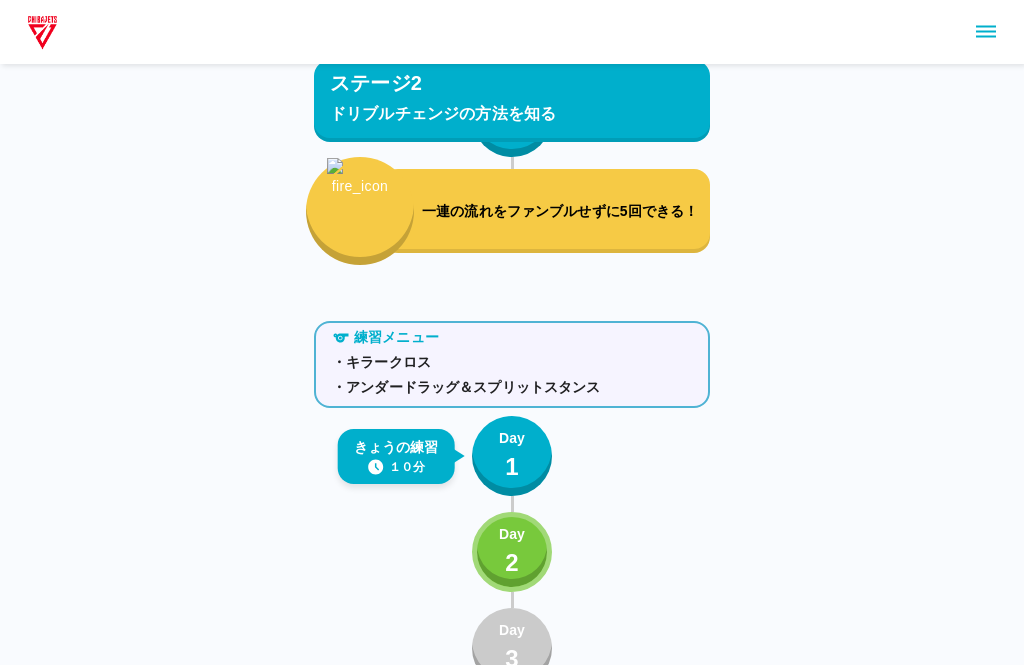 click on "Day 2" at bounding box center (512, 552) 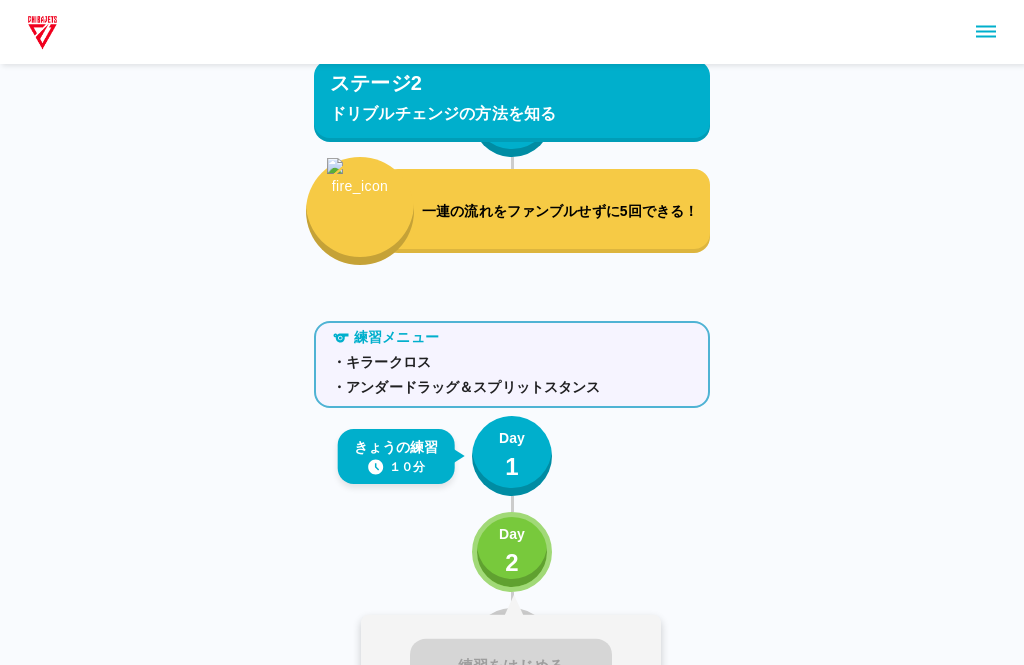 click on "Day" at bounding box center (512, 534) 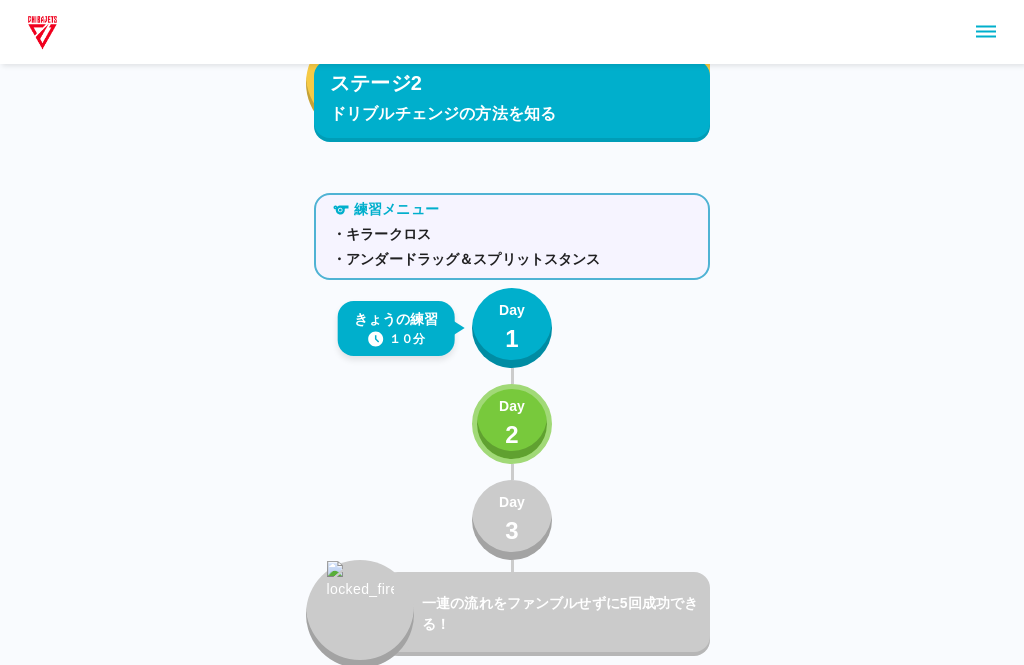 click on "Day 2" at bounding box center (512, 425) 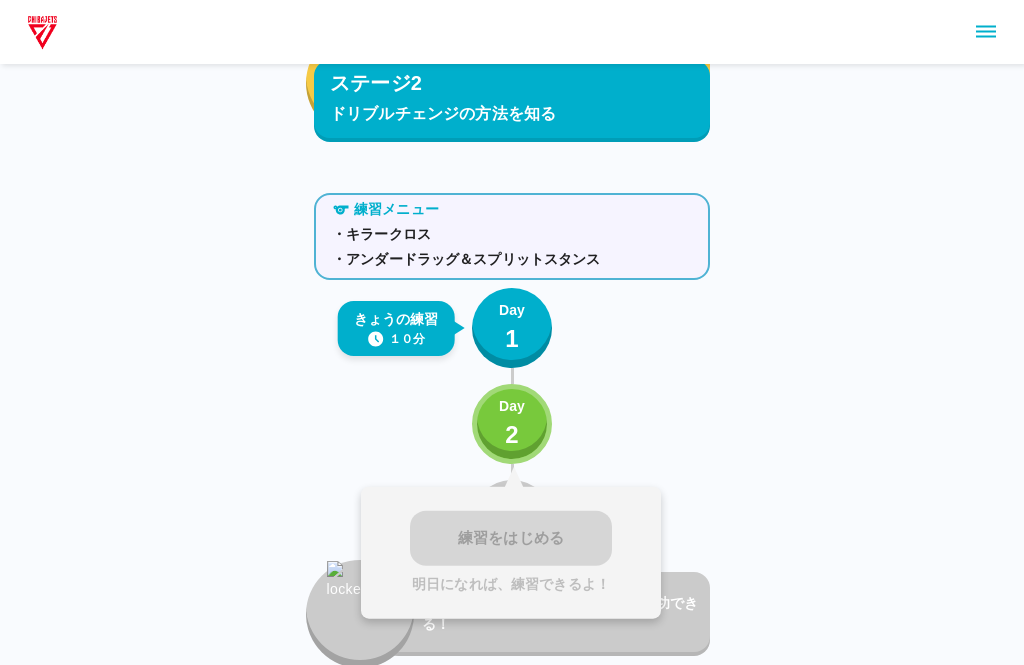 click on "Day 1" at bounding box center [512, 328] 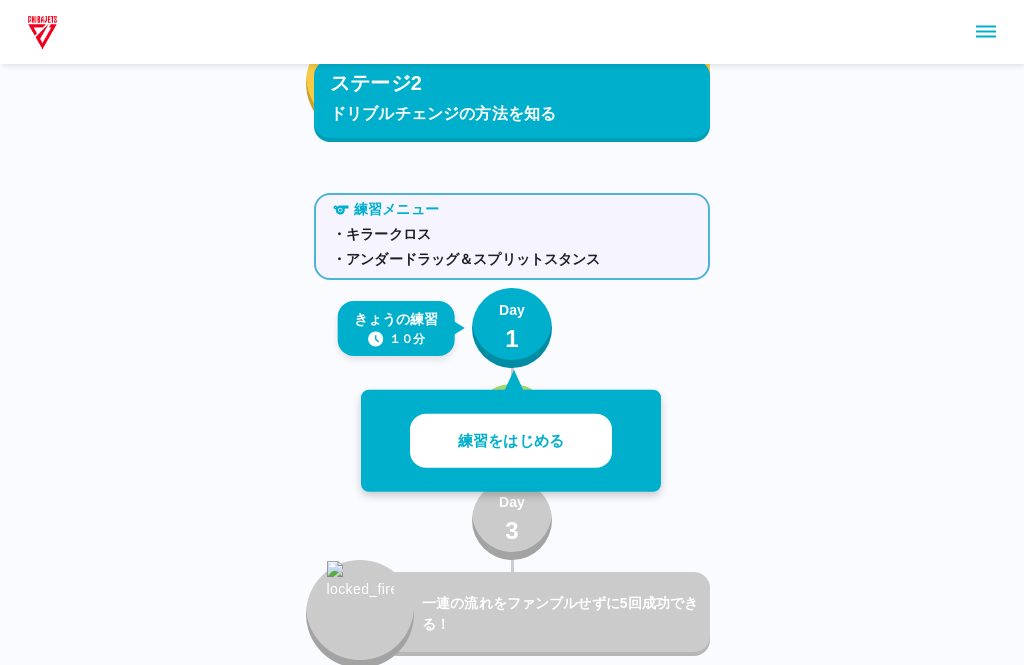 click on "練習をはじめる" at bounding box center (511, 441) 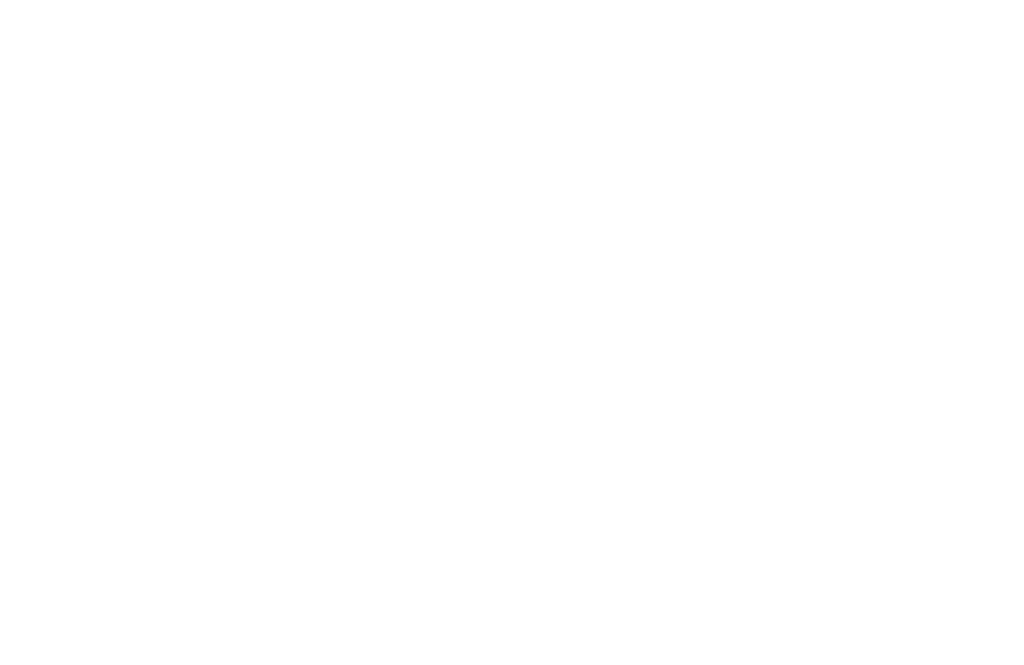 scroll, scrollTop: 0, scrollLeft: 0, axis: both 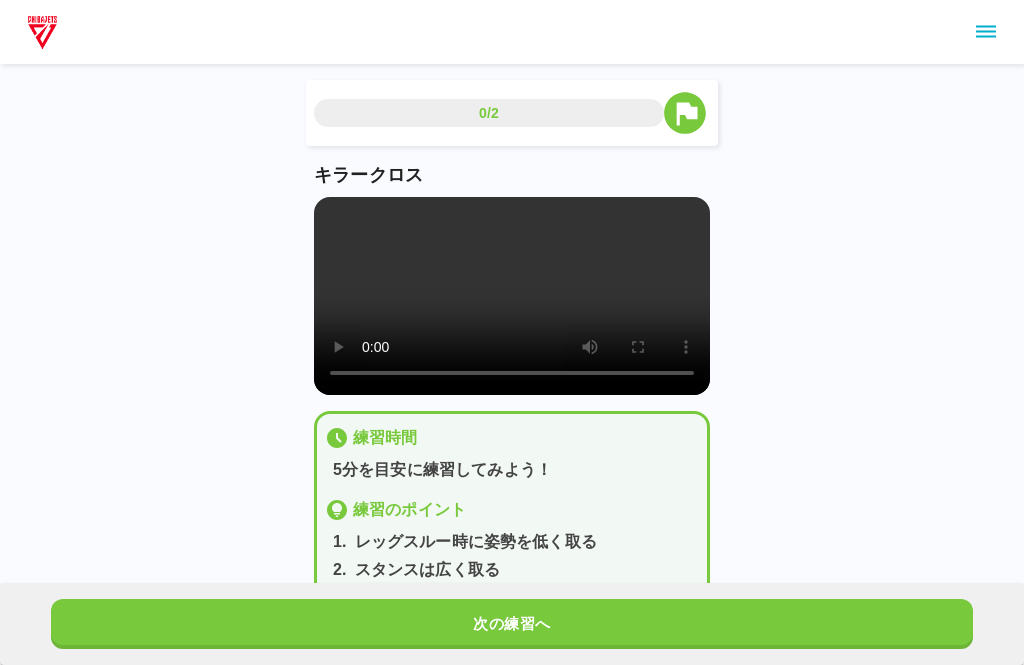 click at bounding box center [512, 296] 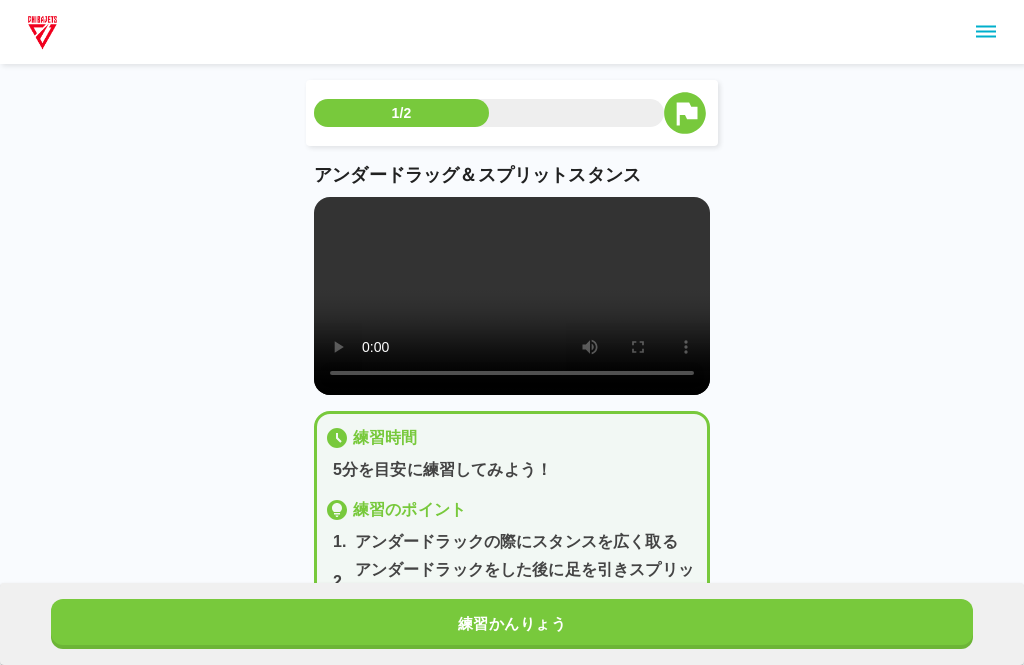 click at bounding box center [512, 296] 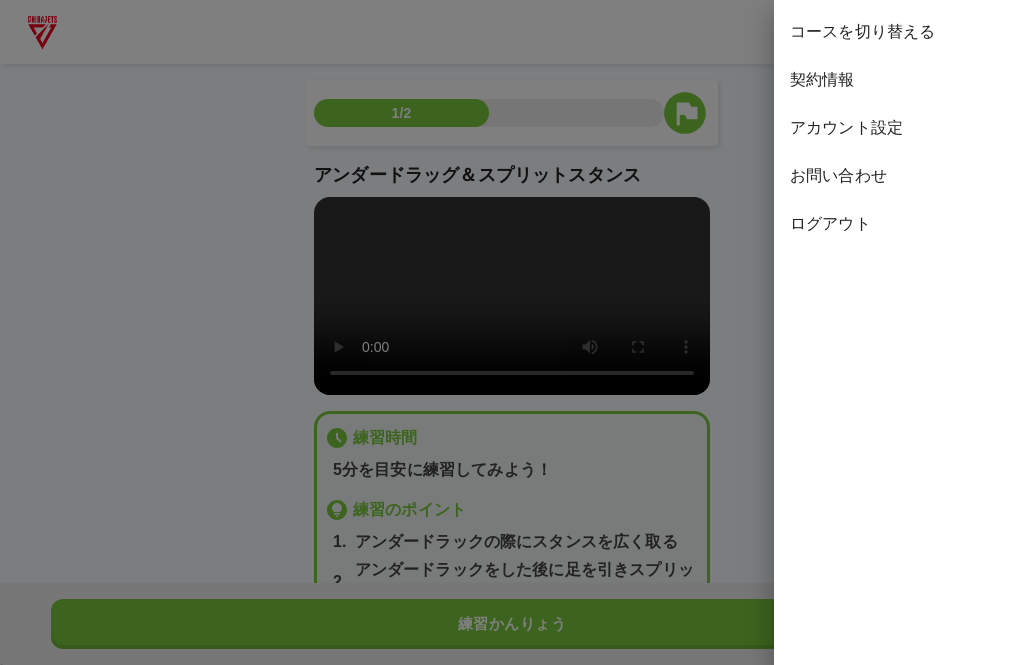 click on "ログアウト" at bounding box center (899, 224) 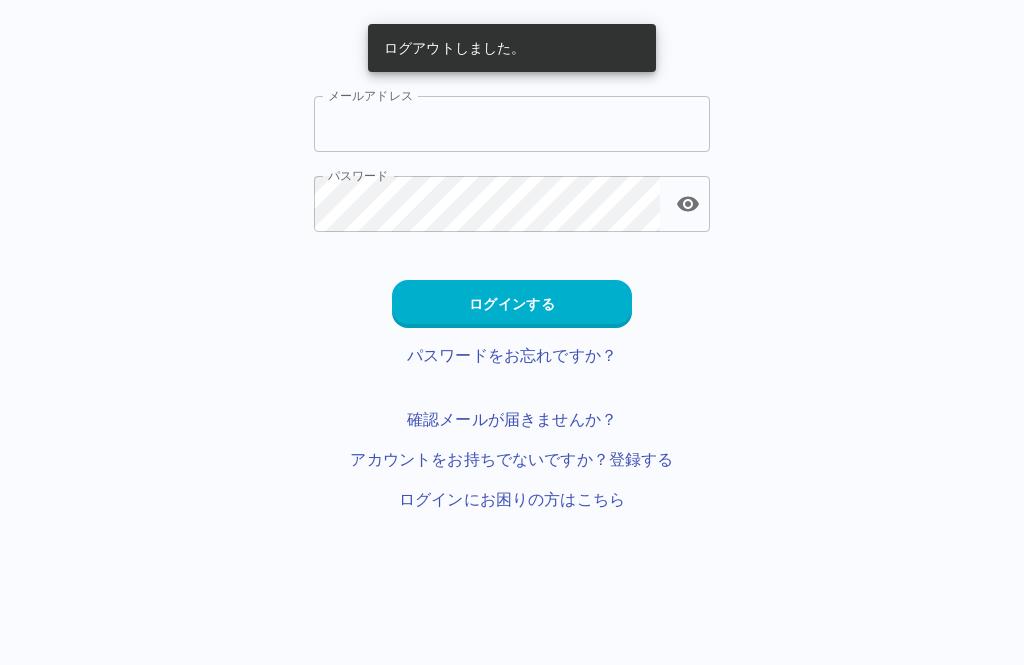 click on "メールアドレス" at bounding box center (512, 124) 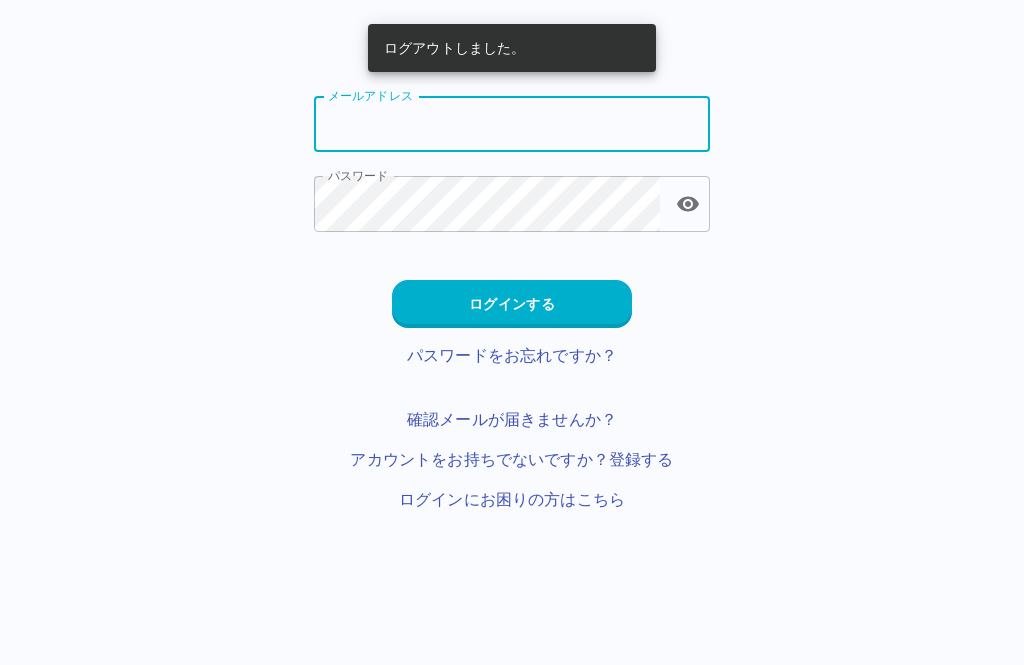type on "**********" 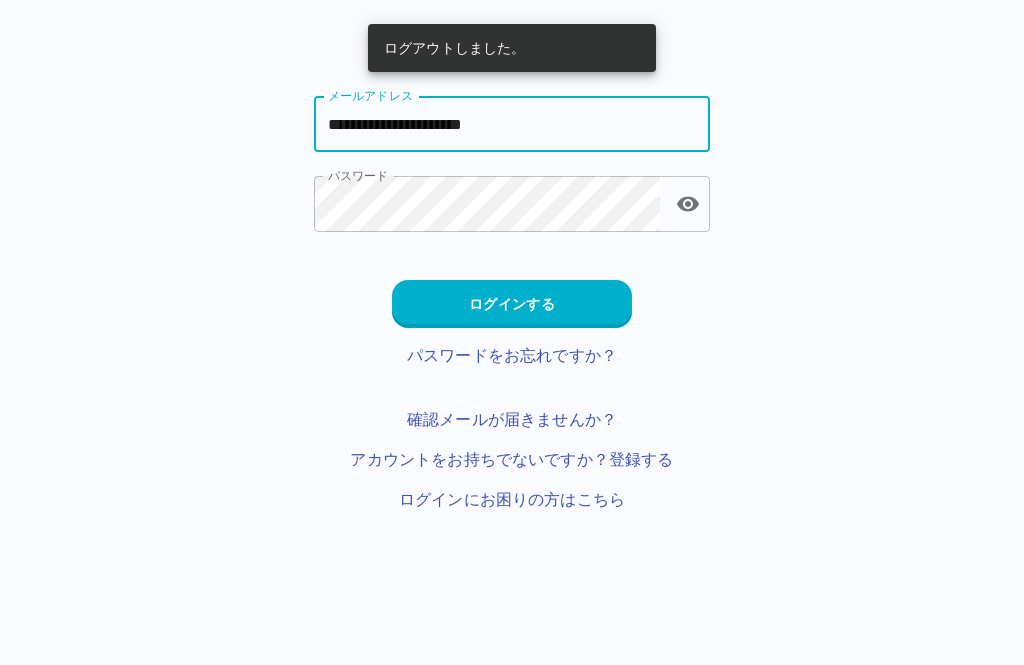 click on "ログインする" at bounding box center (512, 304) 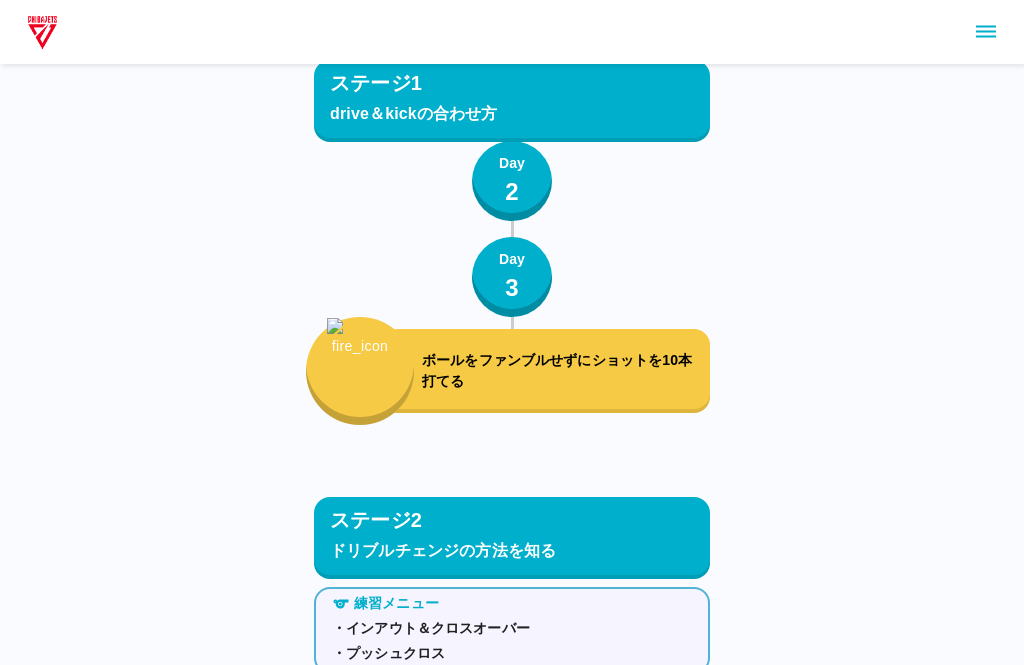 scroll, scrollTop: 1751, scrollLeft: 0, axis: vertical 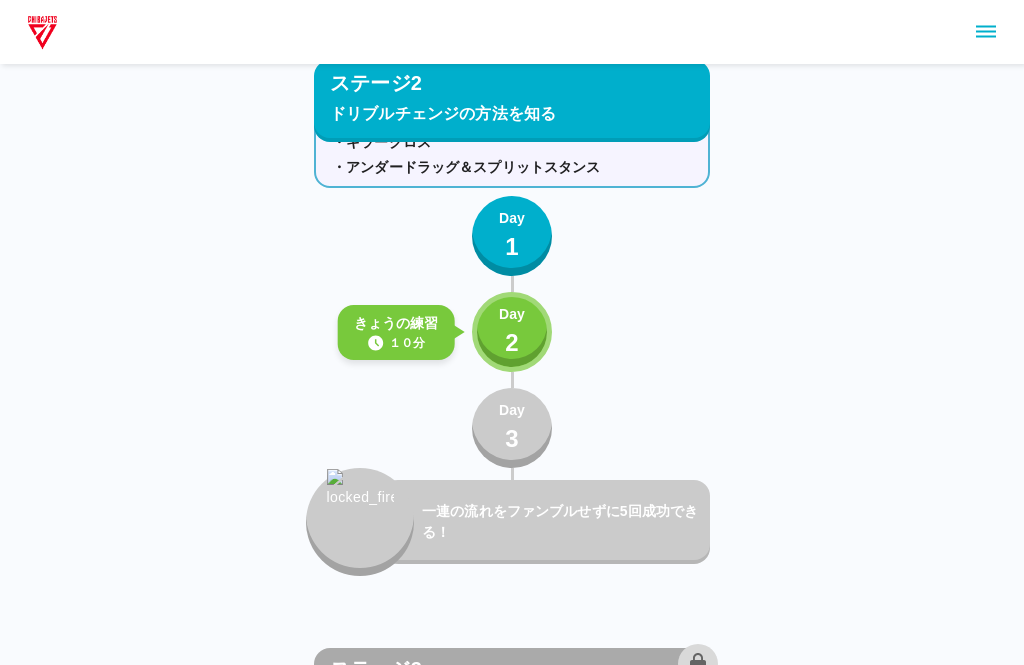 click on "Day 2" at bounding box center (512, 332) 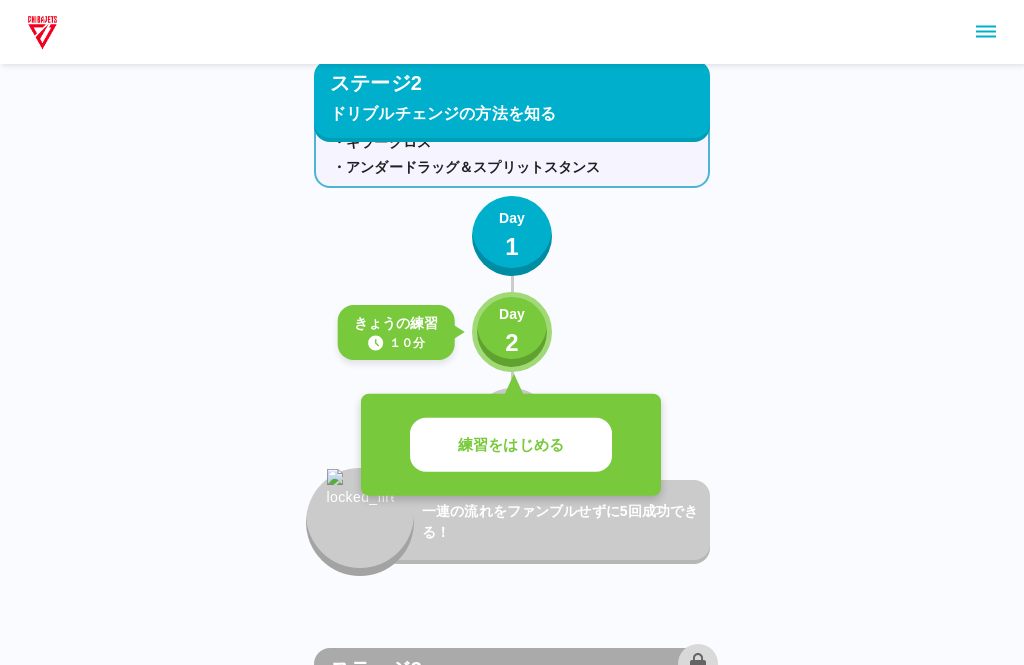 click on "練習をはじめる" at bounding box center [511, 445] 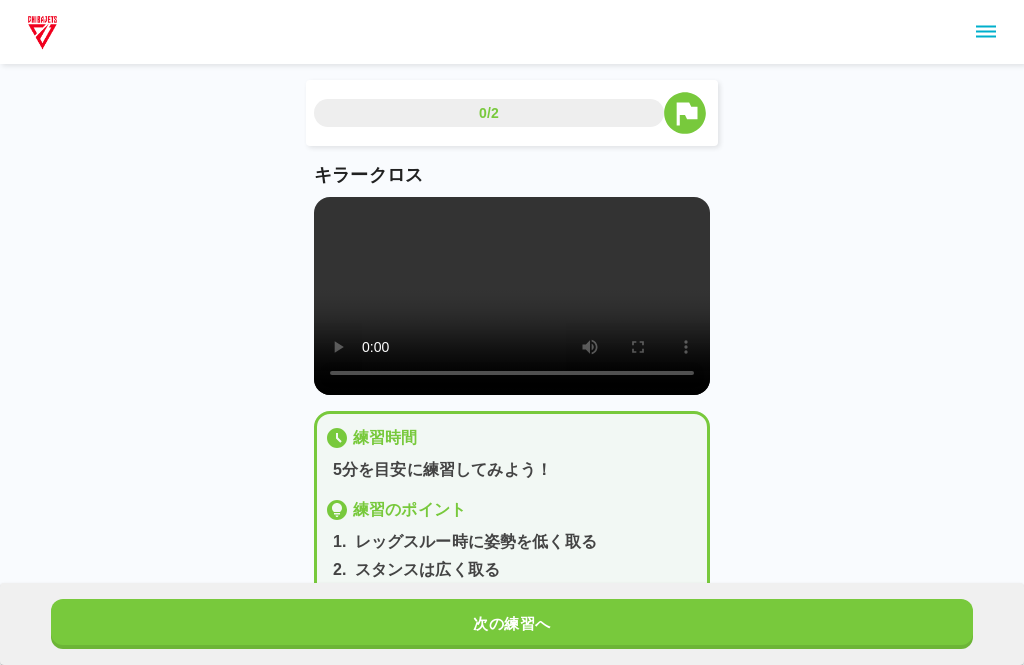 click on "次の練習へ" at bounding box center (512, 624) 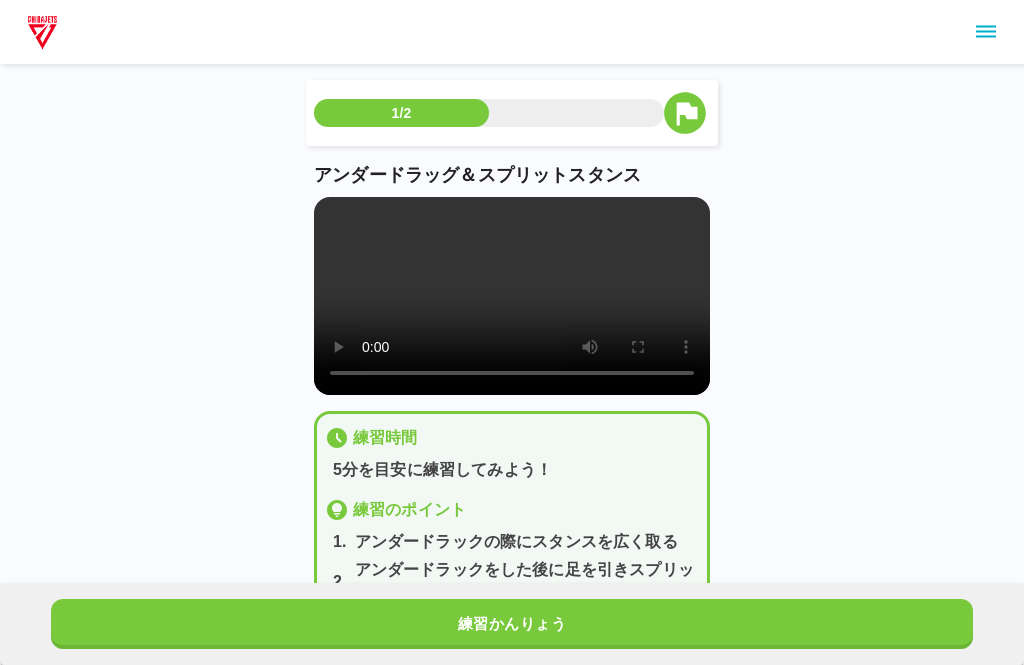 click on "練習かんりょう" at bounding box center (512, 624) 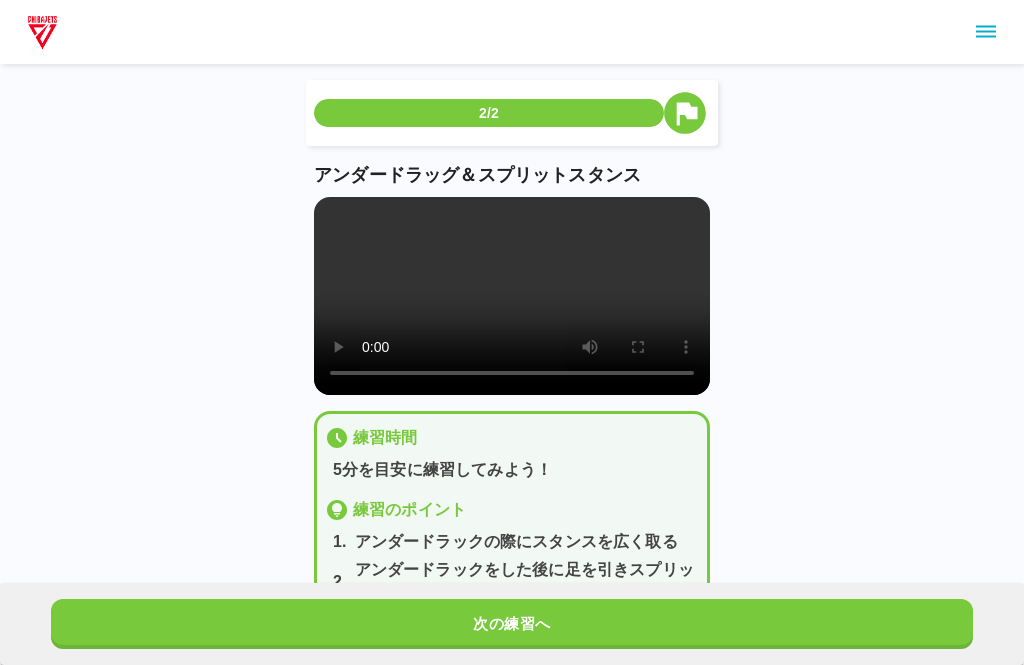 click 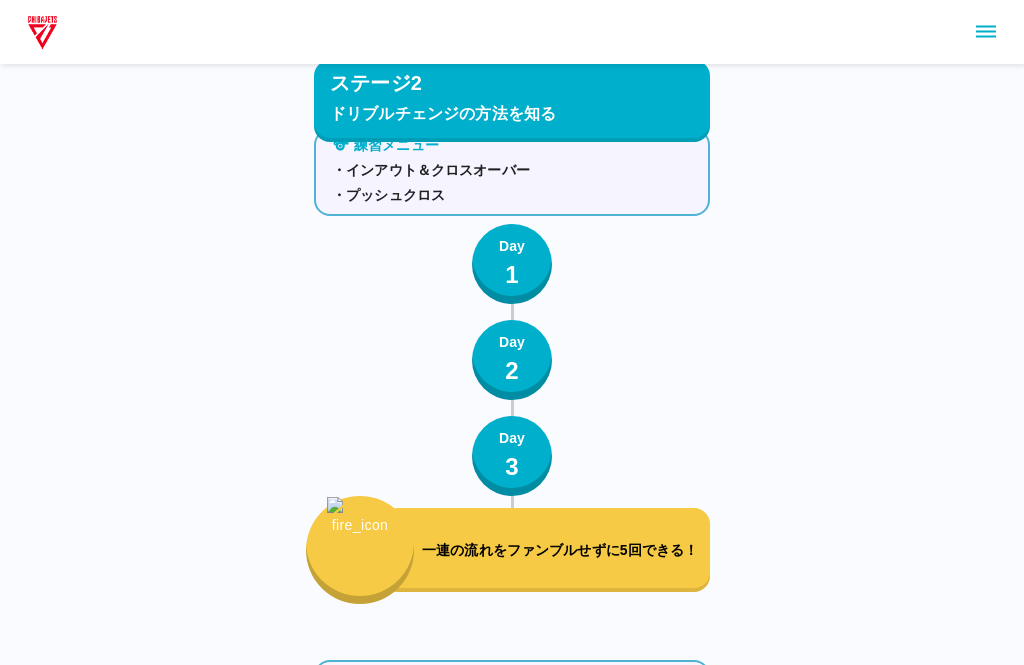 scroll, scrollTop: 1176, scrollLeft: 0, axis: vertical 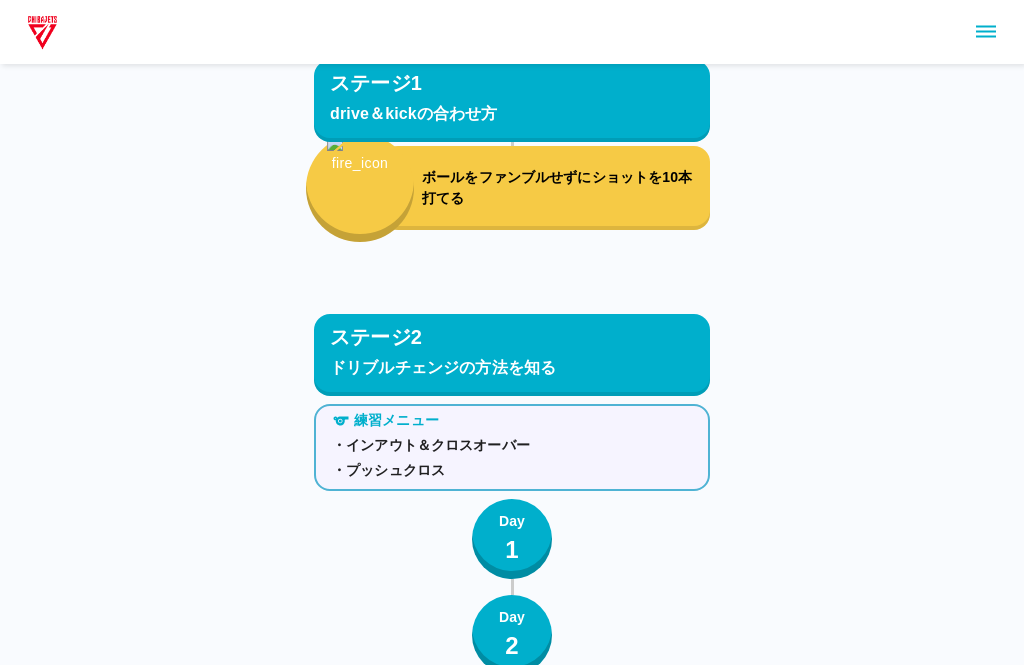 click 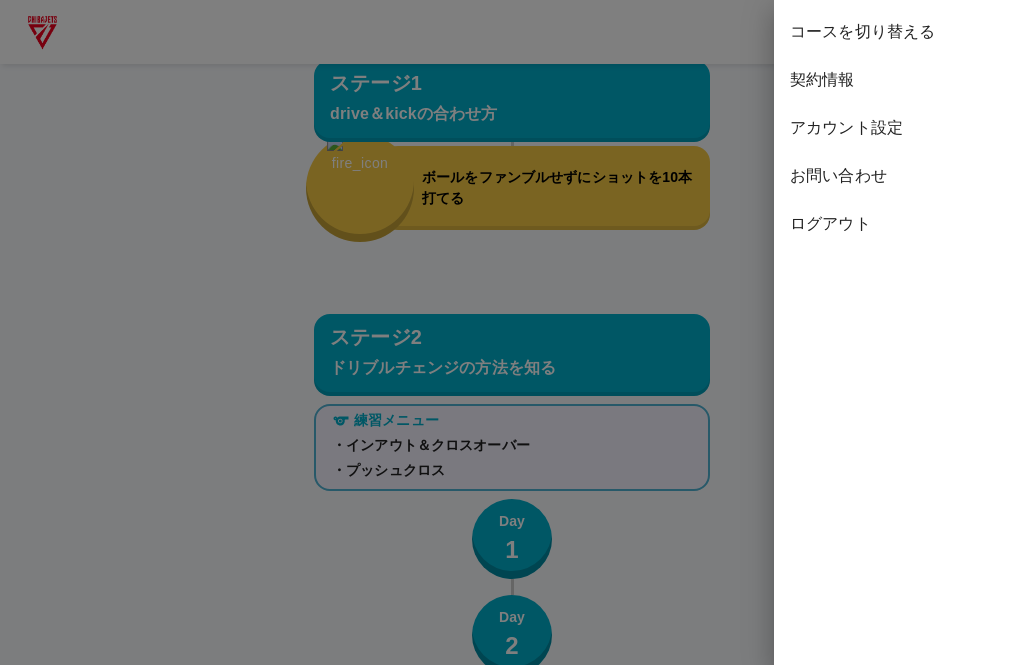 click on "コースを切り替える" at bounding box center (899, 32) 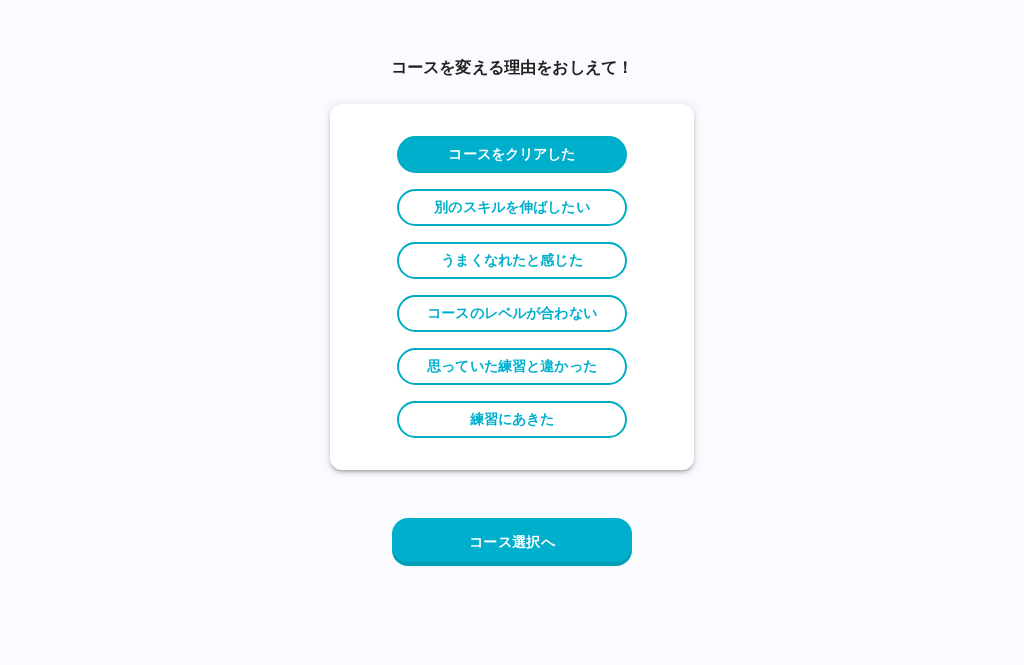 click on "コース選択へ" at bounding box center [512, 542] 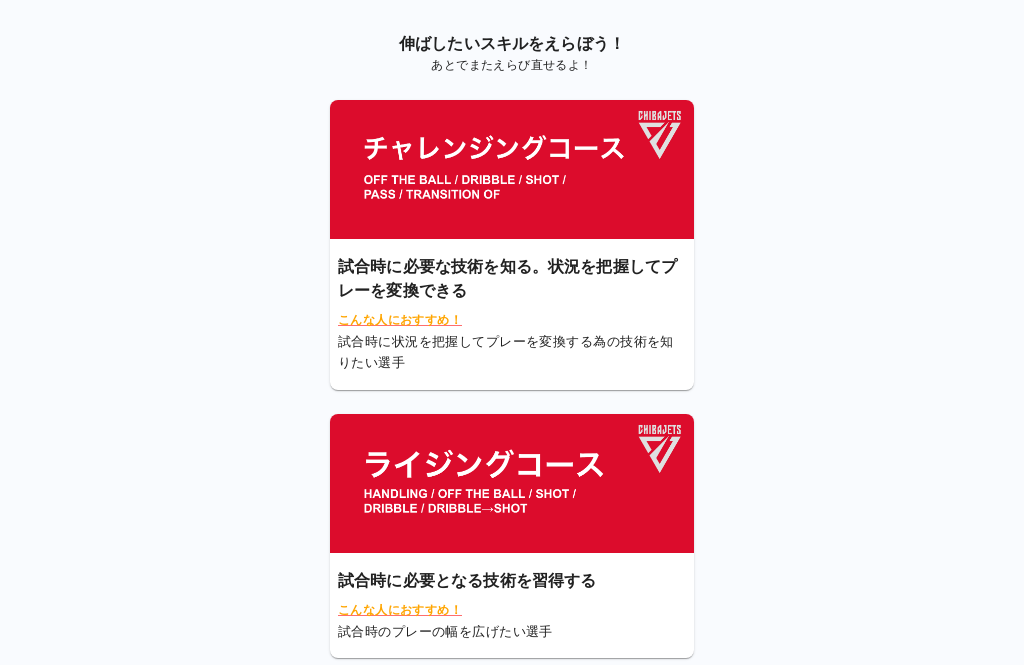 click at bounding box center [512, 483] 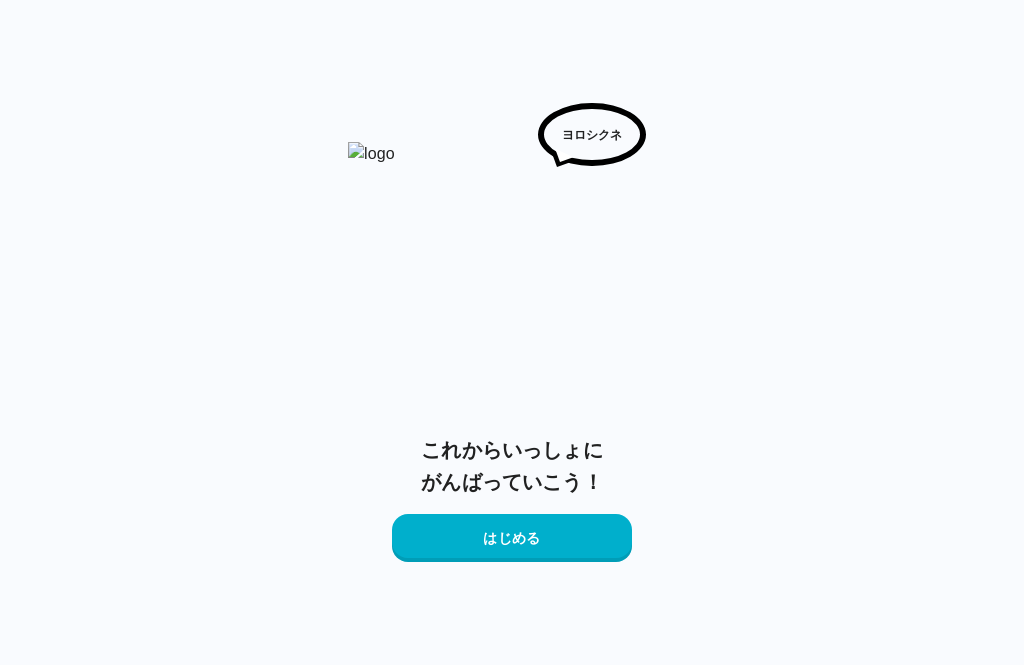 click on "はじめる" at bounding box center [512, 538] 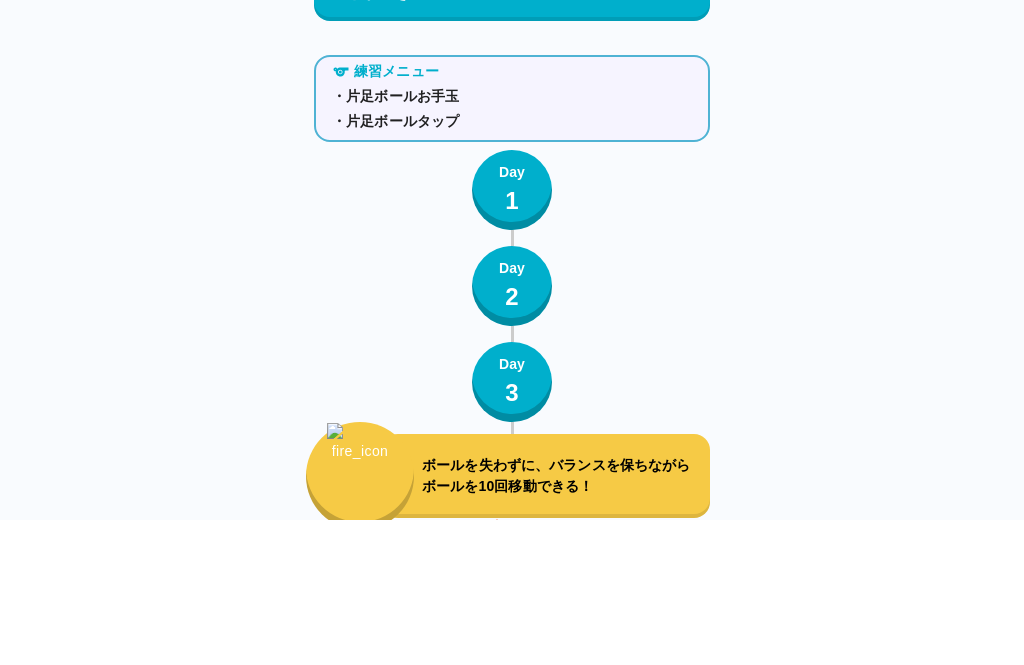 scroll, scrollTop: 1275, scrollLeft: 0, axis: vertical 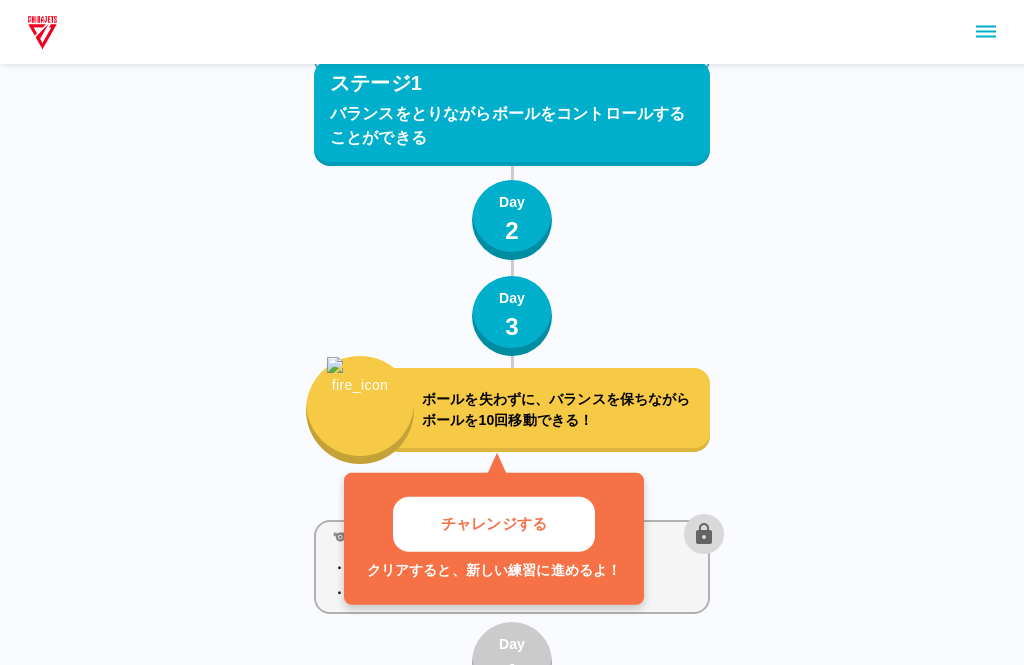 click on "ボールを失わずに、バランスを保ちながらボールを10回移動できる！" at bounding box center [562, 410] 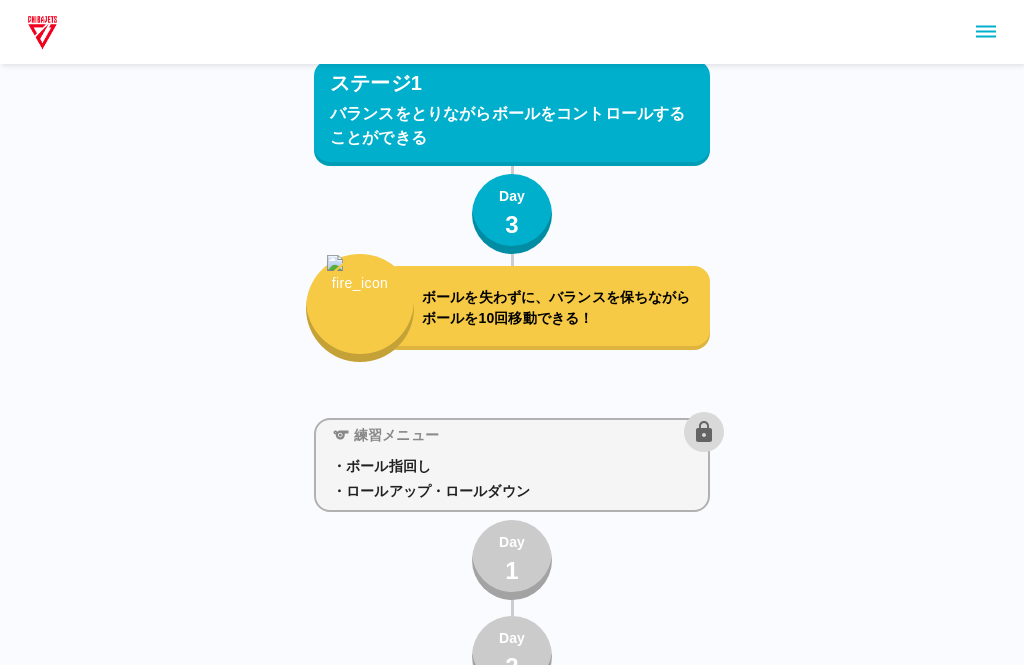 click on "Day 1" at bounding box center (512, 561) 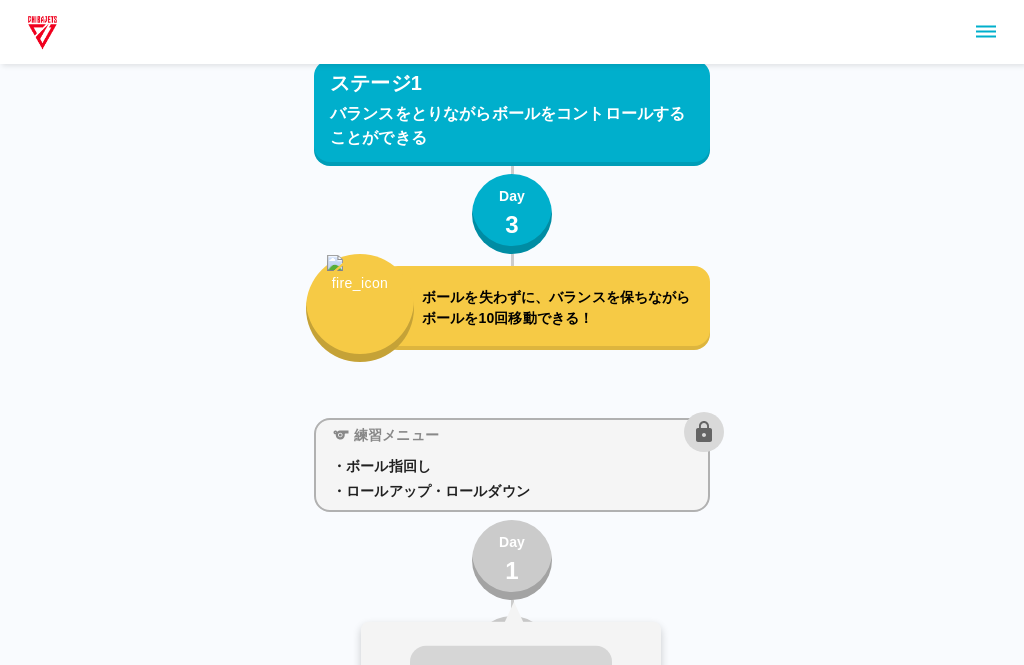 click on "ボールを失わずに、バランスを保ちながらボールを10回移動できる！" at bounding box center [562, 308] 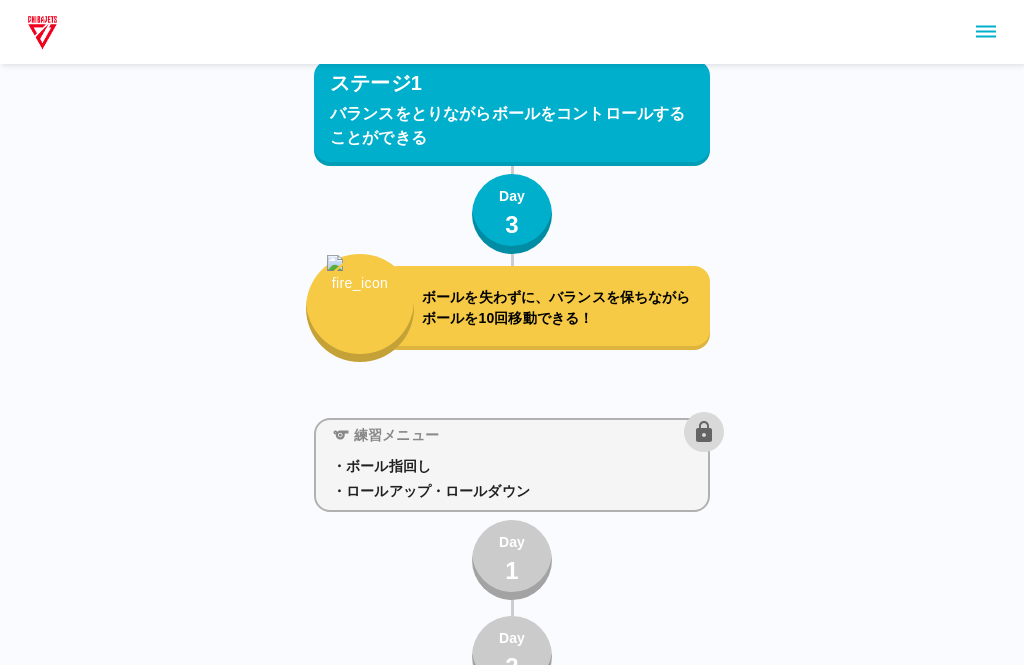 scroll, scrollTop: 1382, scrollLeft: 0, axis: vertical 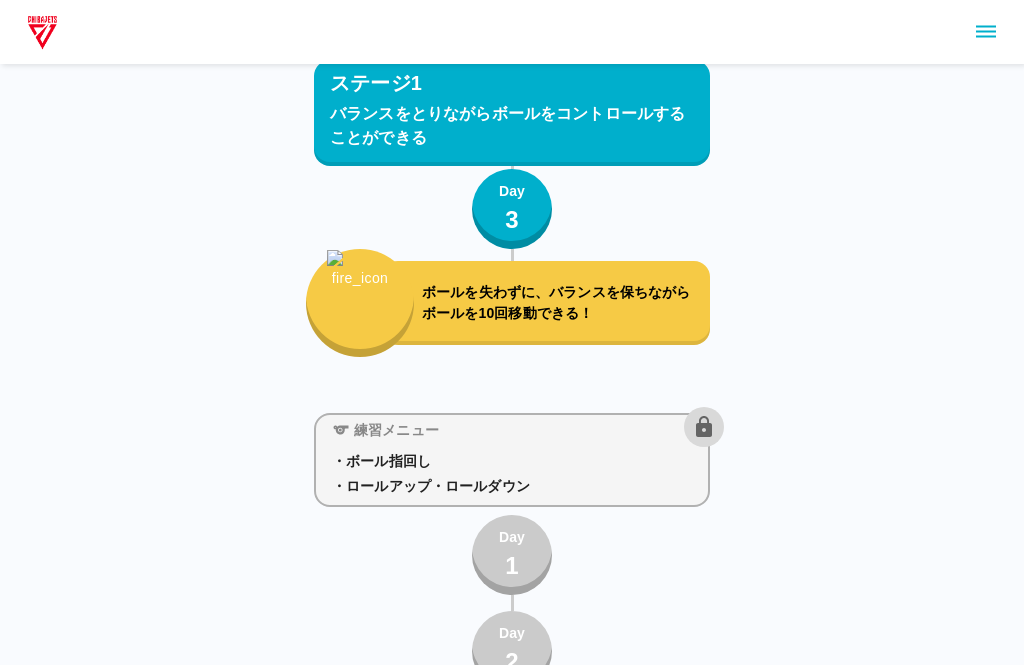 click on "ボールを失わずに、バランスを保ちながらボールを10回移動できる！" at bounding box center (562, 303) 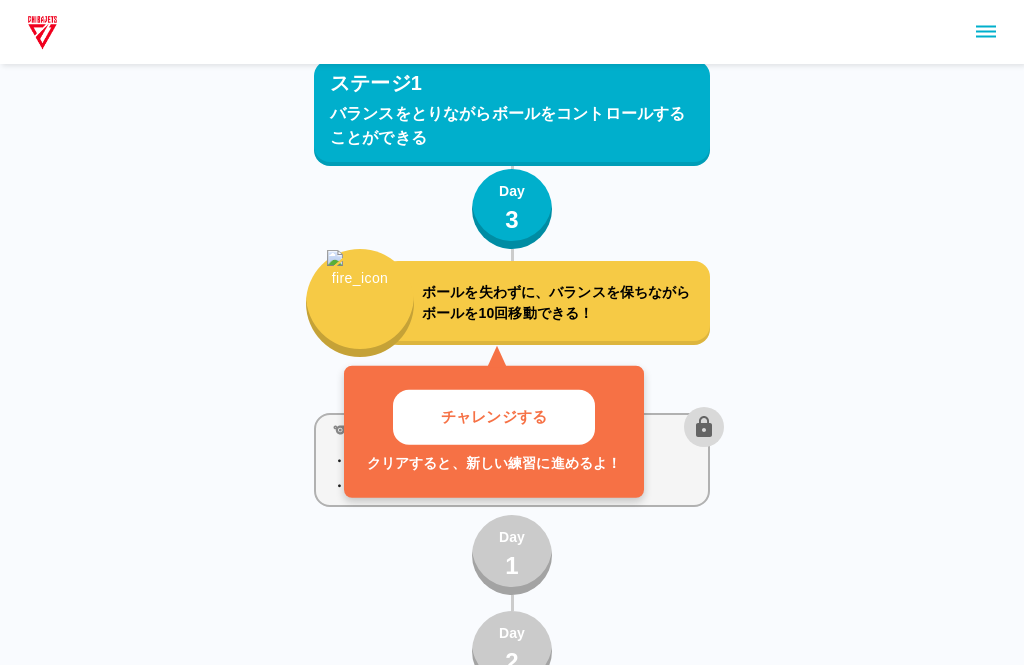 click on "チャレンジする" at bounding box center (494, 417) 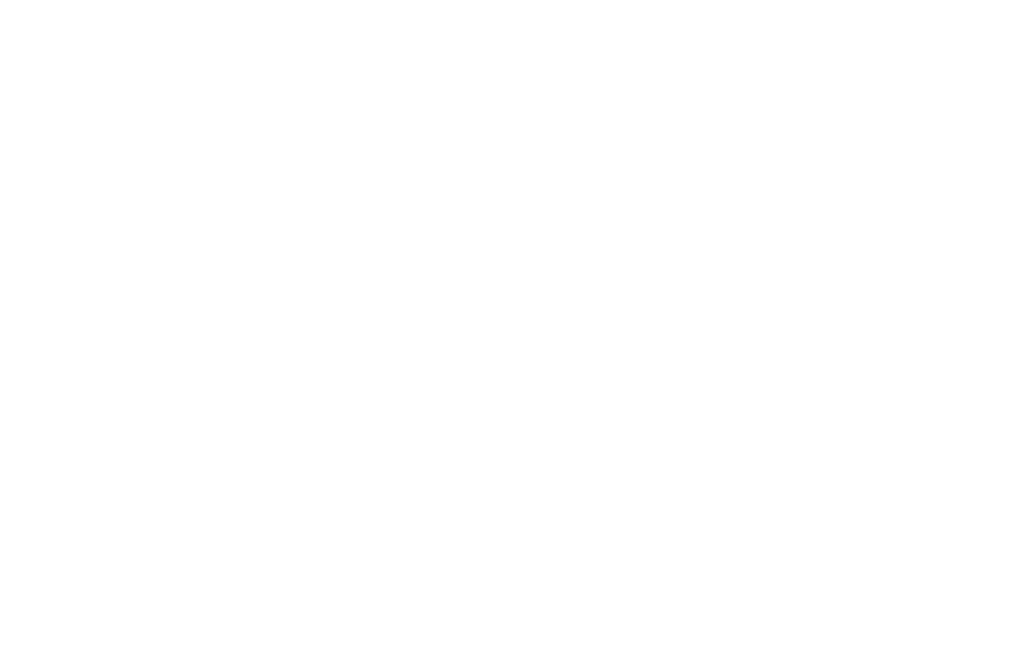 scroll, scrollTop: 0, scrollLeft: 0, axis: both 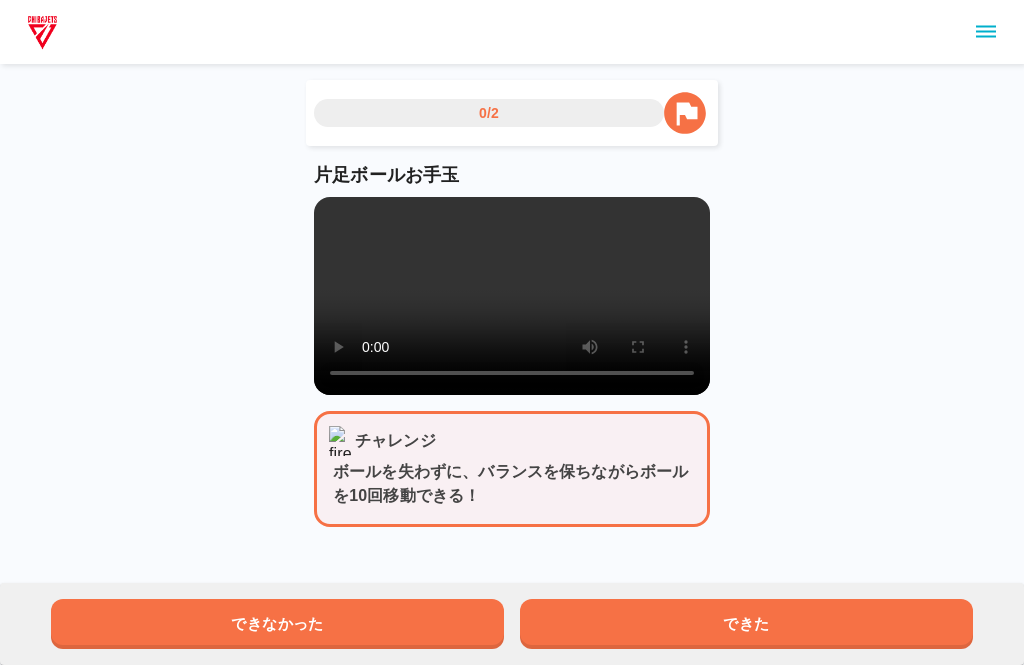 click on "できた" at bounding box center [746, 624] 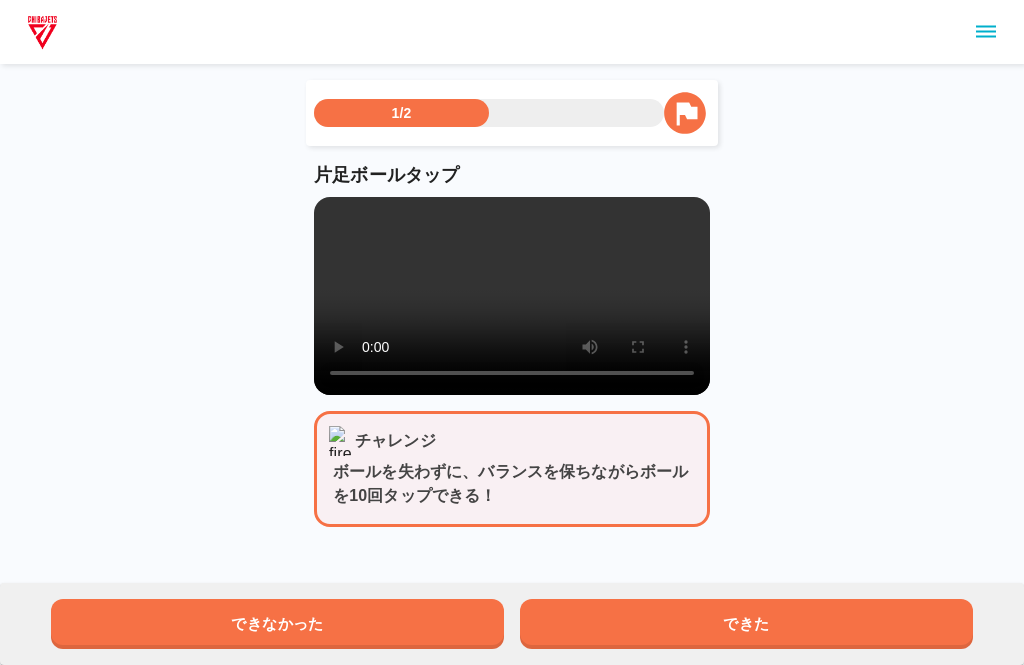 click on "できた" at bounding box center [746, 624] 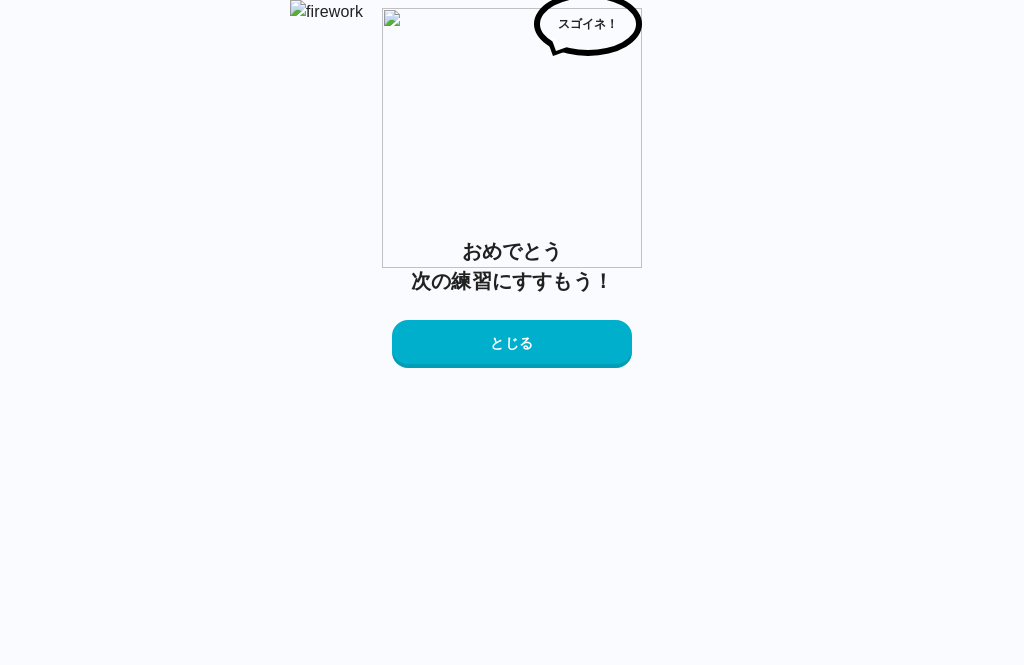 click on "とじる" at bounding box center [512, 344] 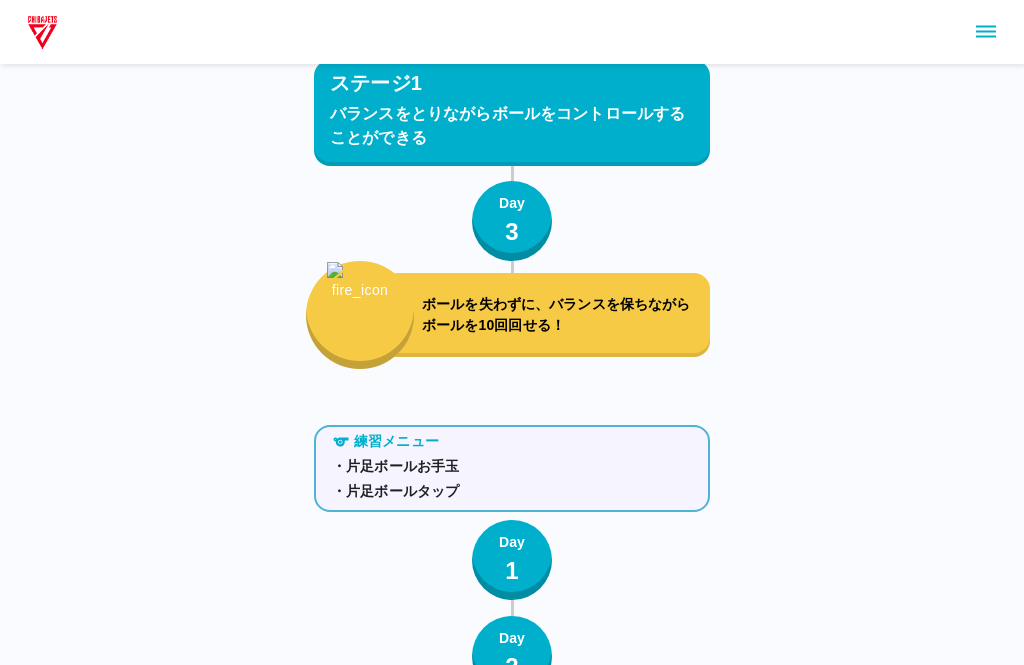 scroll, scrollTop: 1598, scrollLeft: 0, axis: vertical 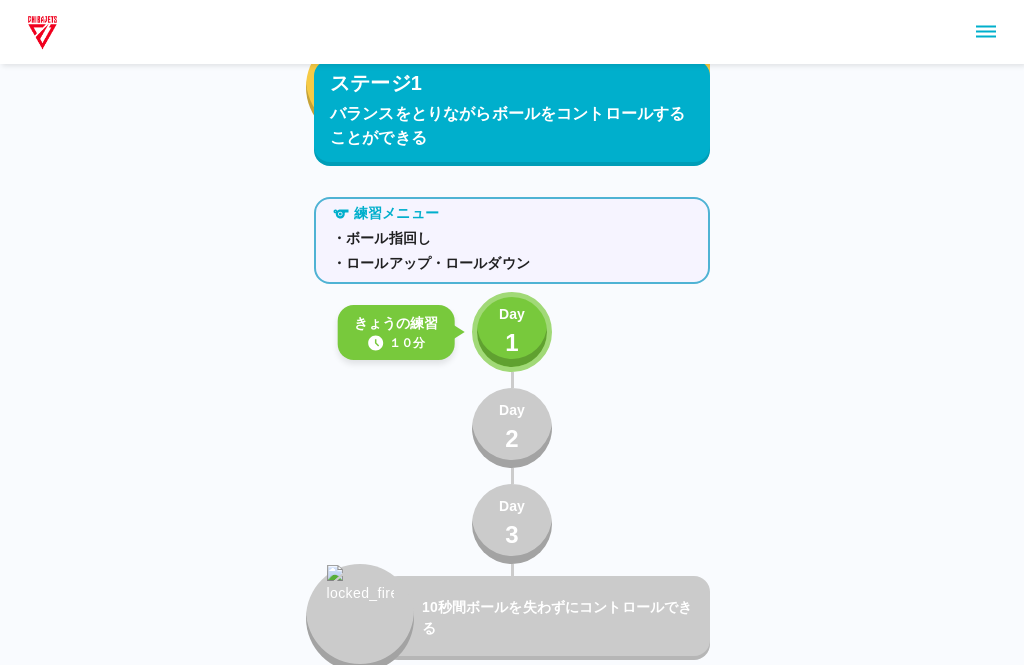 click on "Day 1" at bounding box center (512, 332) 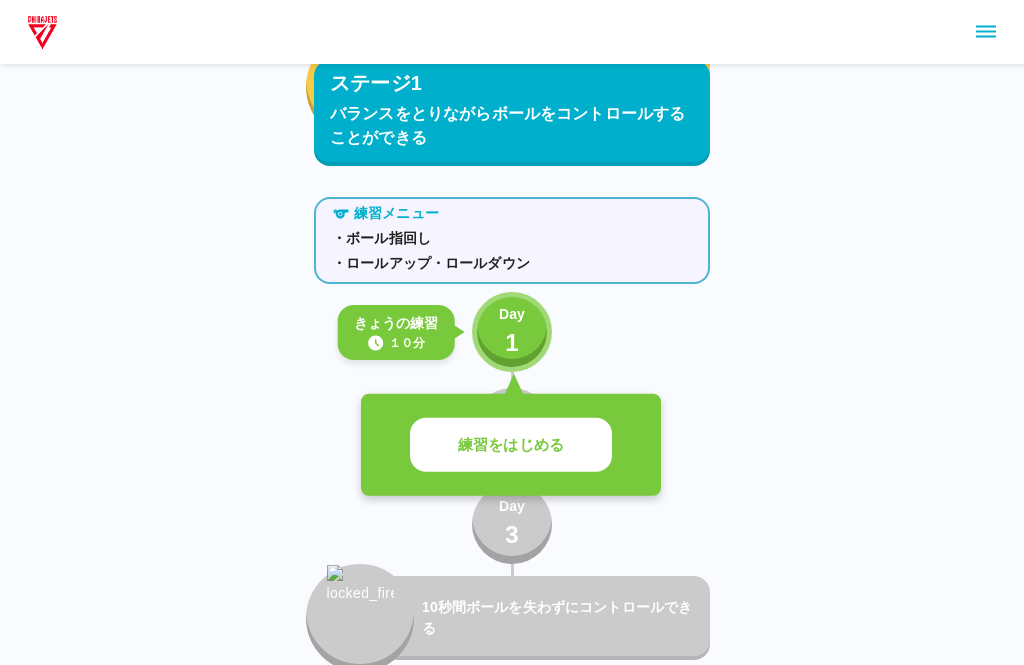 click on "練習をはじめる" at bounding box center [511, 445] 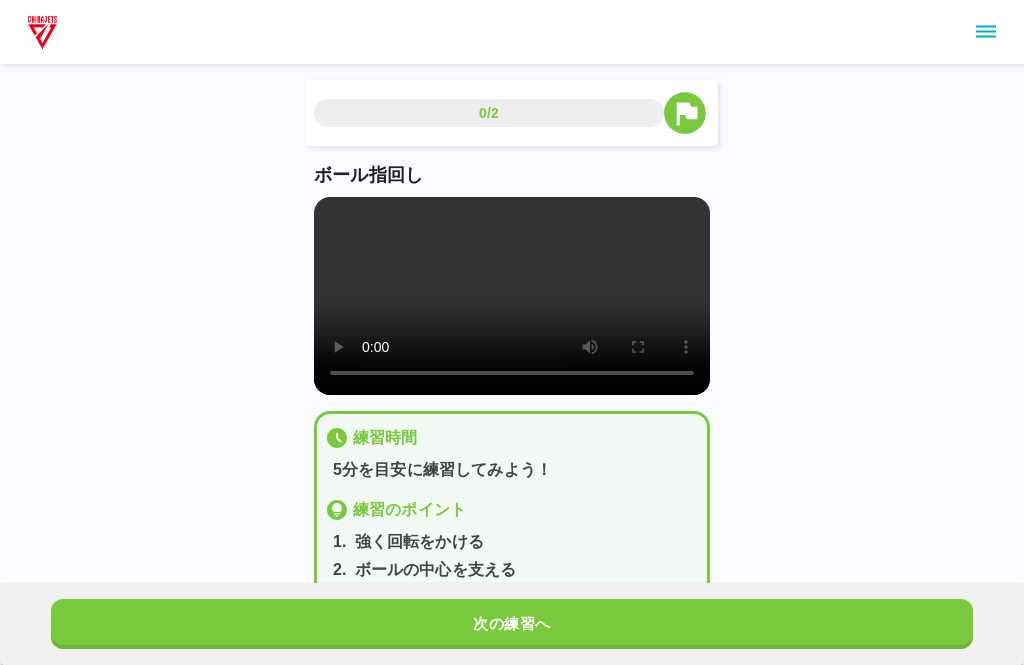 click at bounding box center (512, 296) 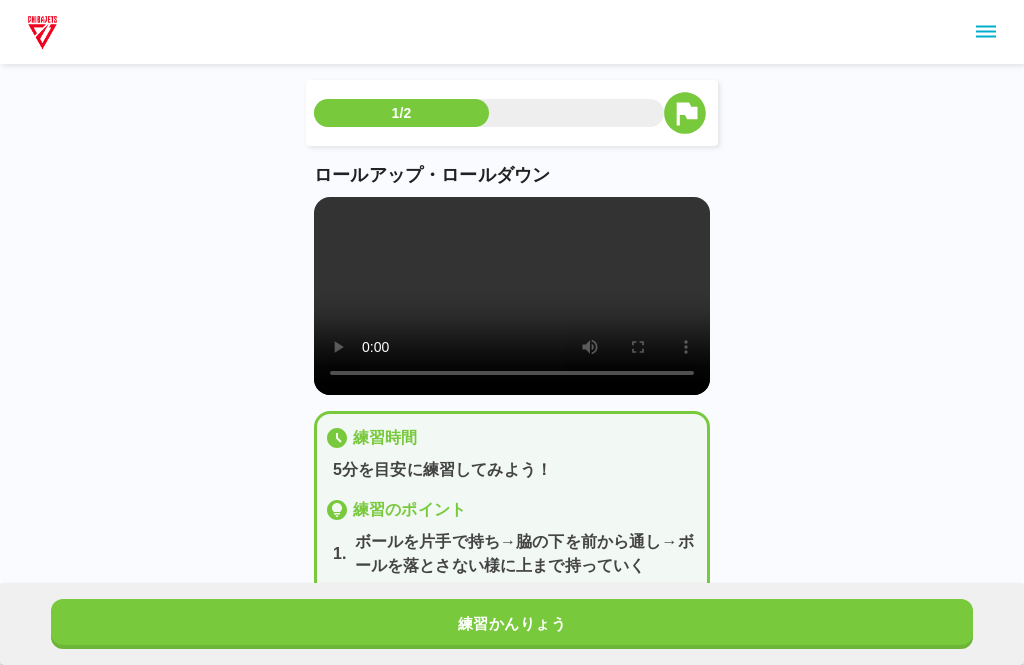 click at bounding box center (512, 296) 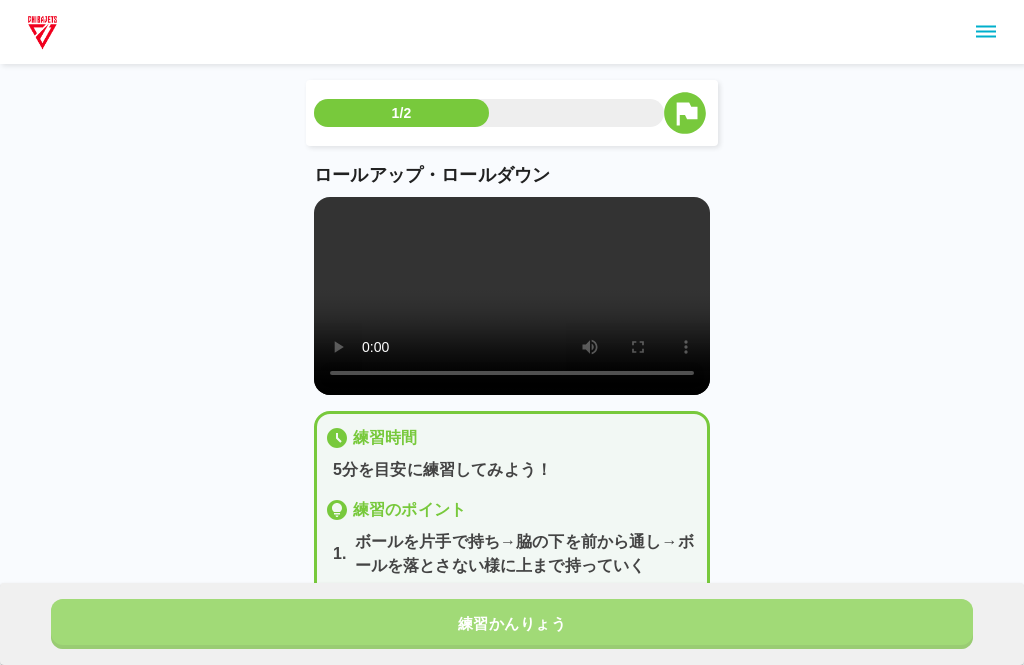 click on "練習かんりょう" at bounding box center (512, 624) 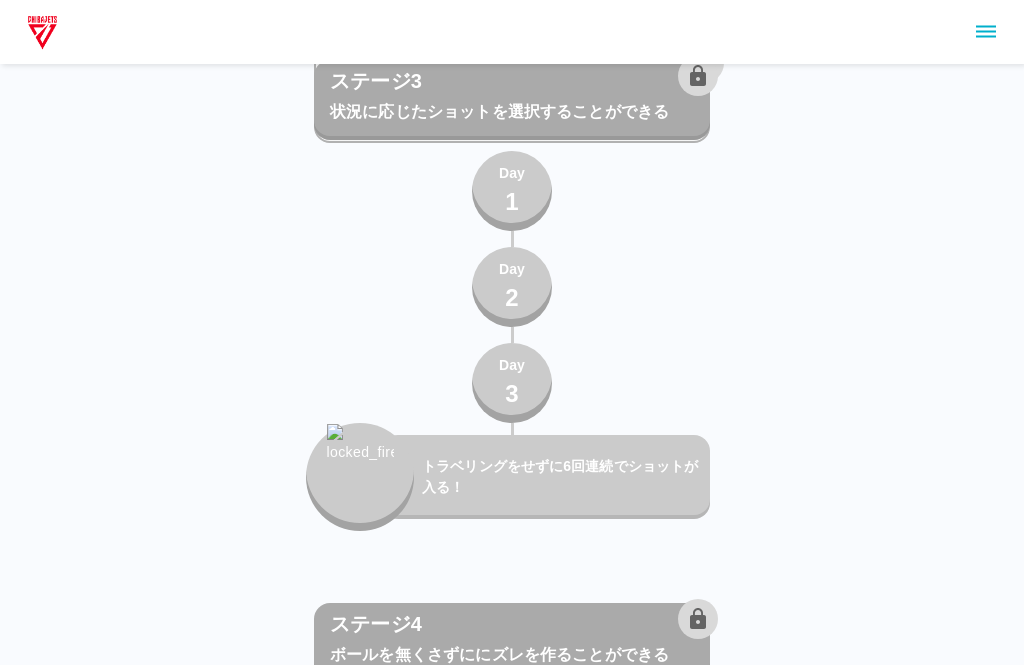 scroll, scrollTop: 5031, scrollLeft: 0, axis: vertical 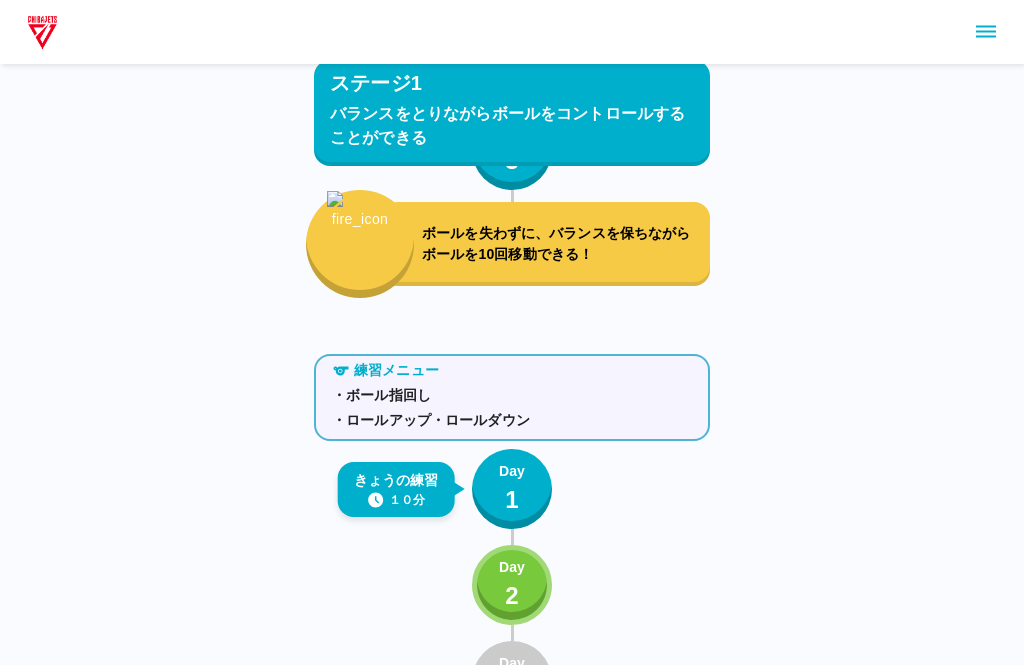 click 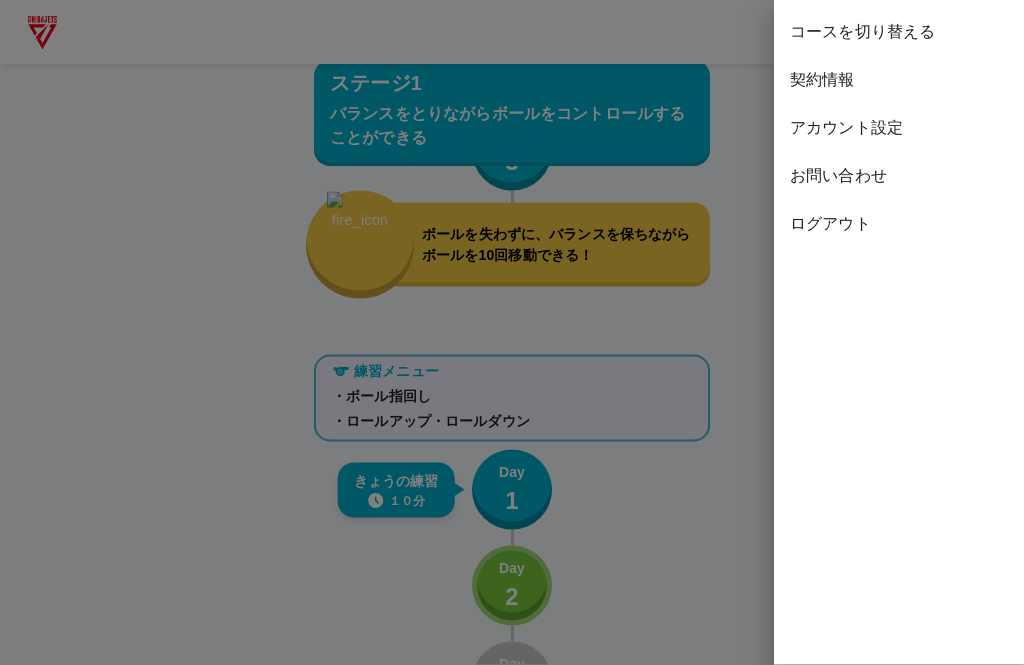 scroll, scrollTop: 1441, scrollLeft: 0, axis: vertical 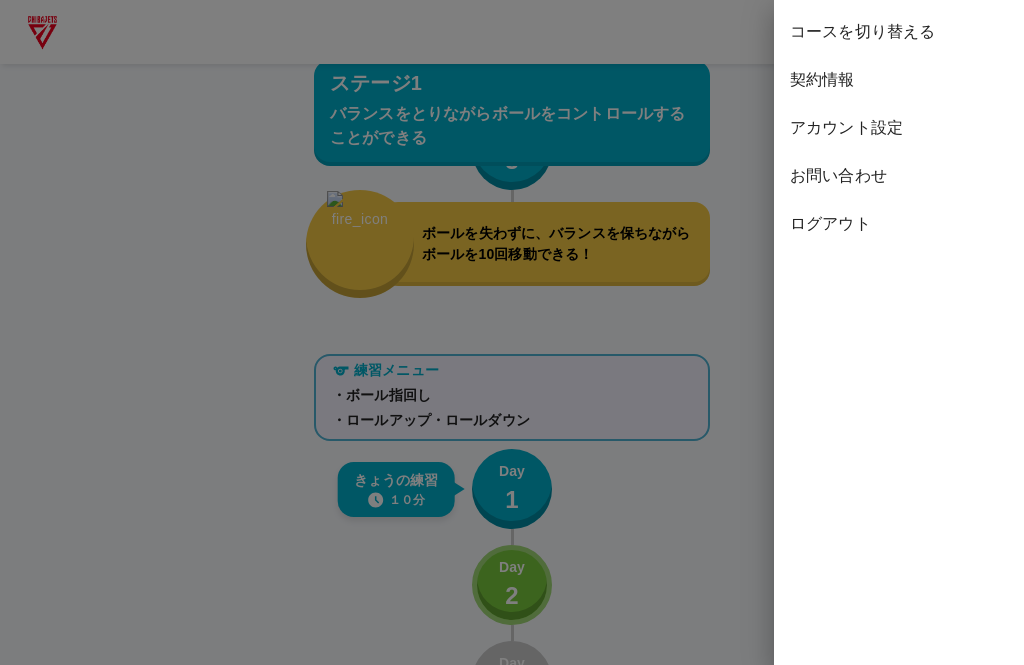 click on "ログアウト" at bounding box center [899, 224] 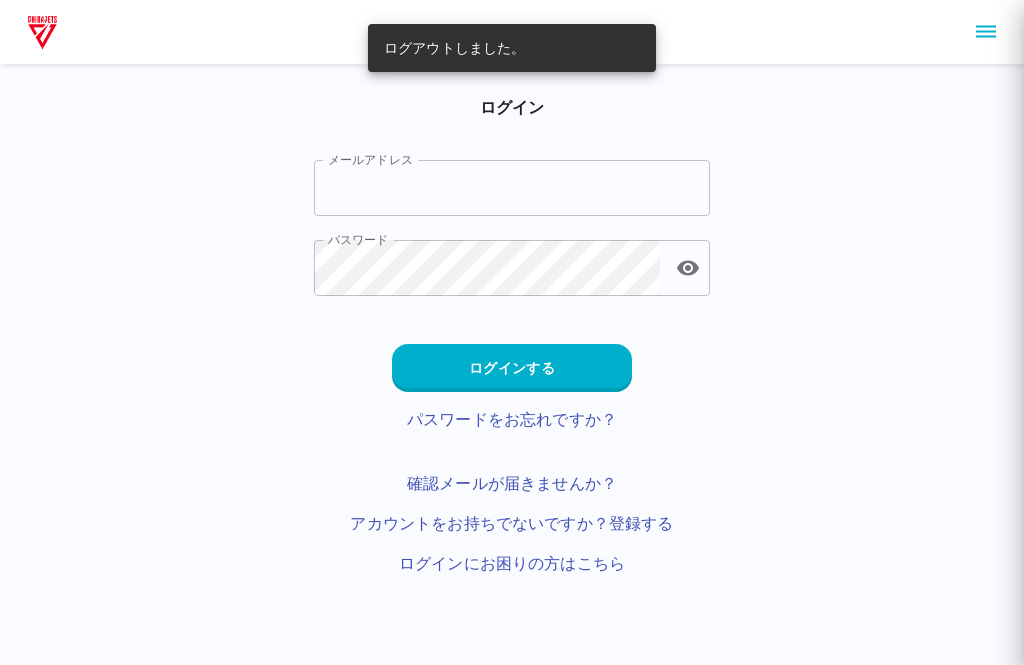 scroll, scrollTop: 0, scrollLeft: 0, axis: both 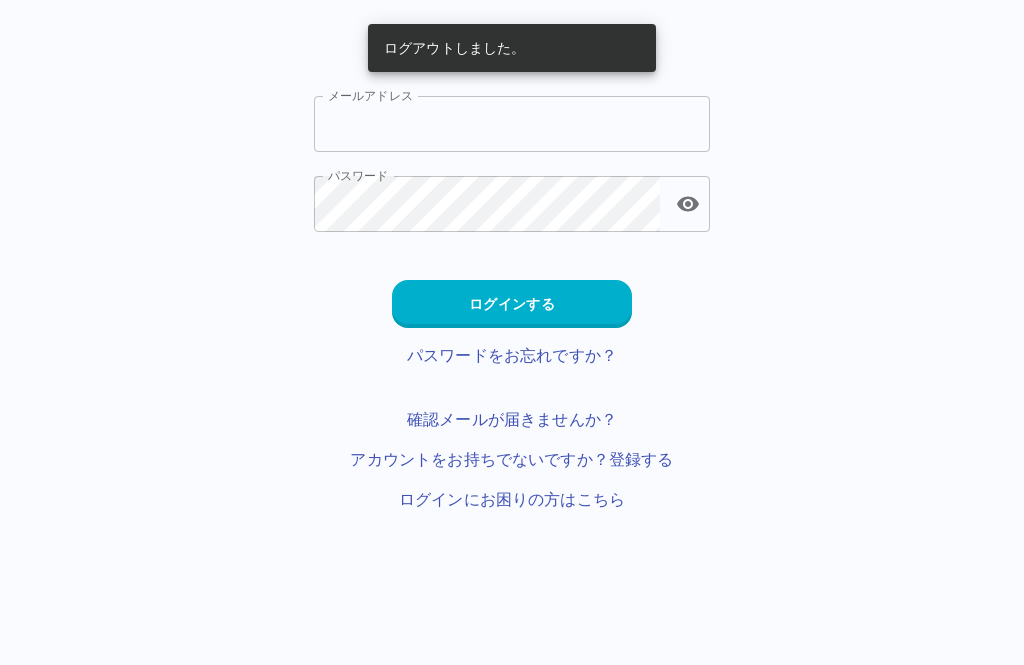 click on "メールアドレス" at bounding box center [512, 124] 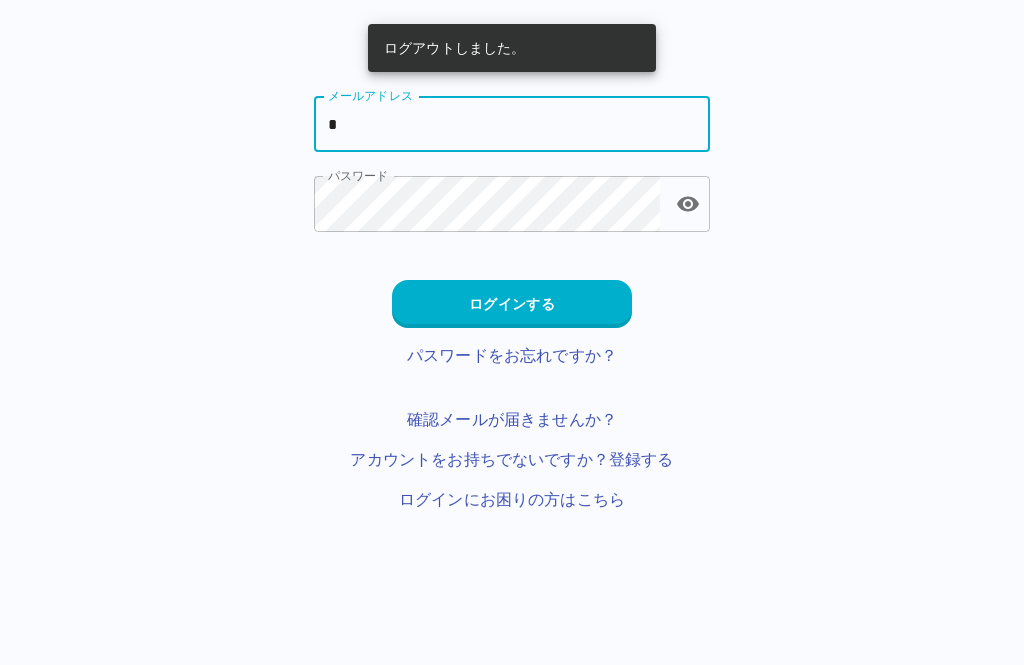 type on "**********" 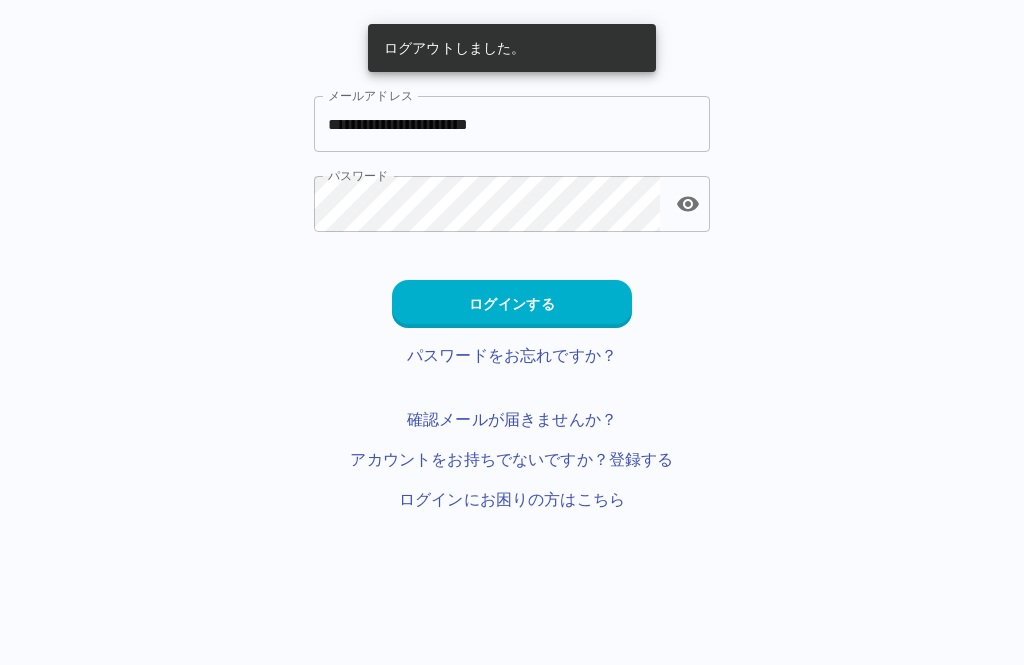 click on "ログインする" at bounding box center [512, 304] 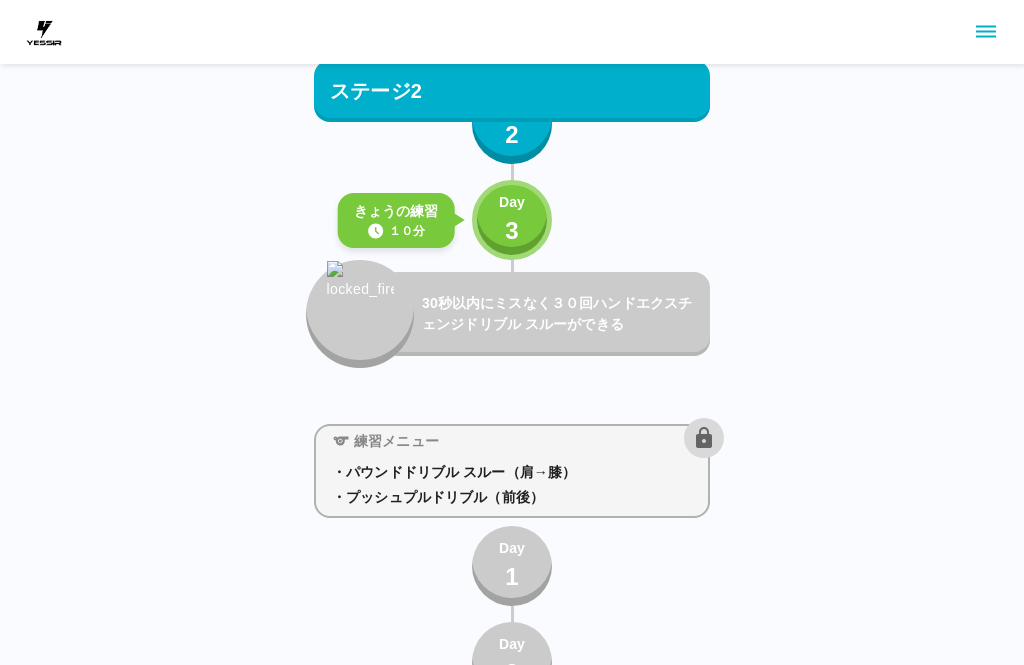 scroll, scrollTop: 1939, scrollLeft: 0, axis: vertical 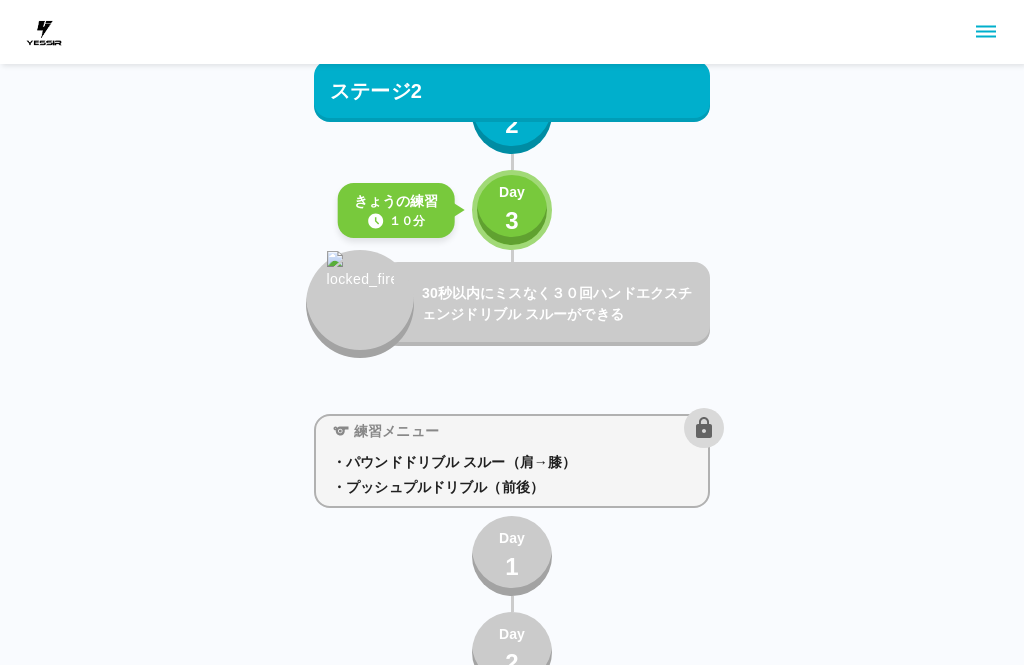 click on "3" at bounding box center (512, 222) 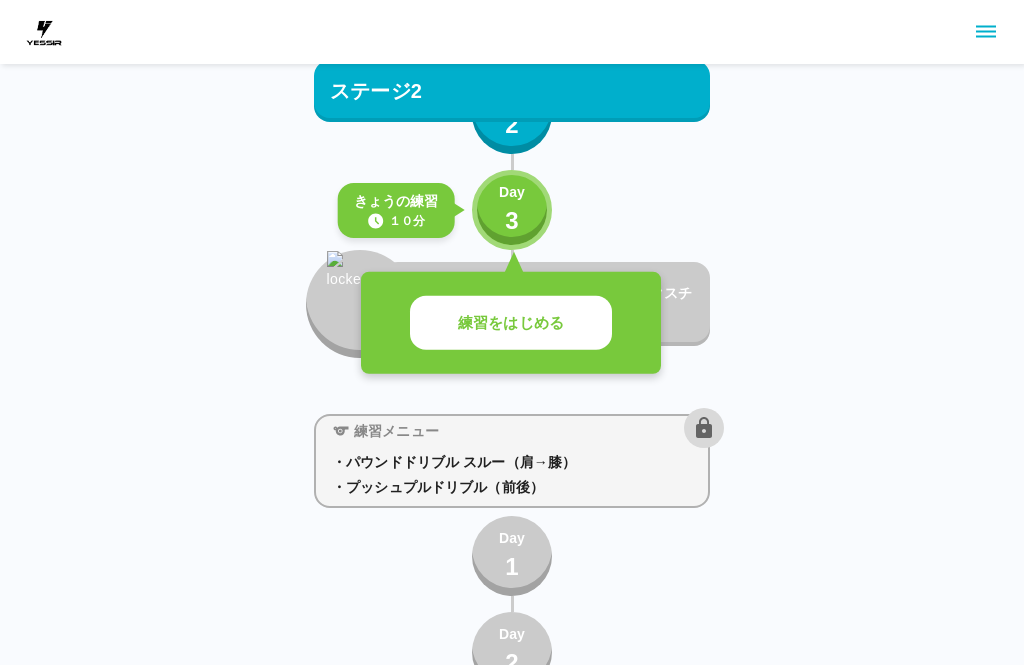 scroll, scrollTop: 1929, scrollLeft: 0, axis: vertical 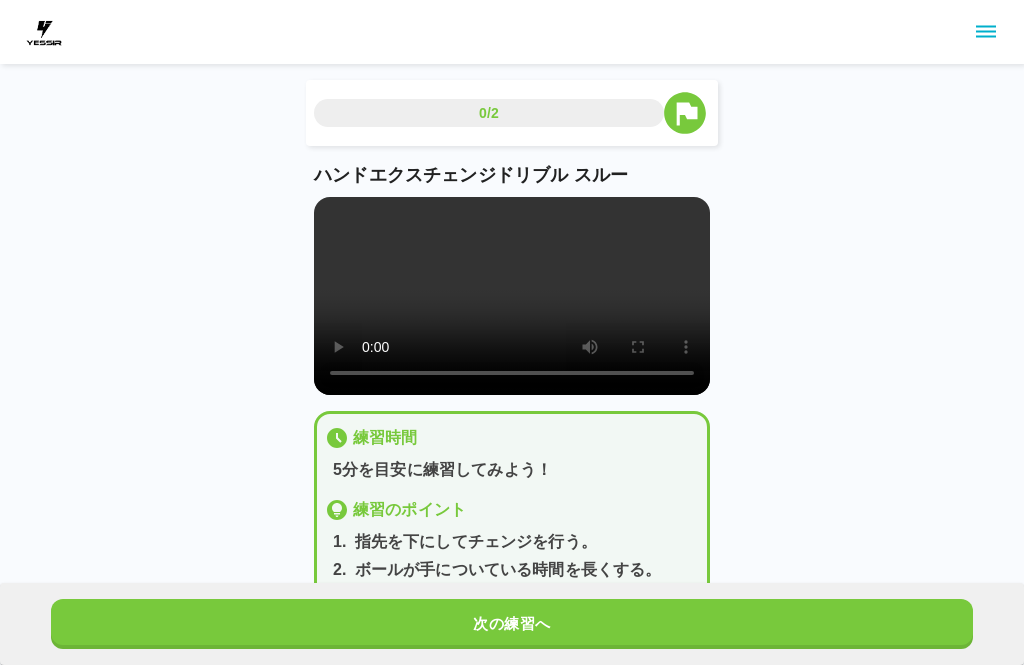 click on "次の練習へ" at bounding box center [512, 624] 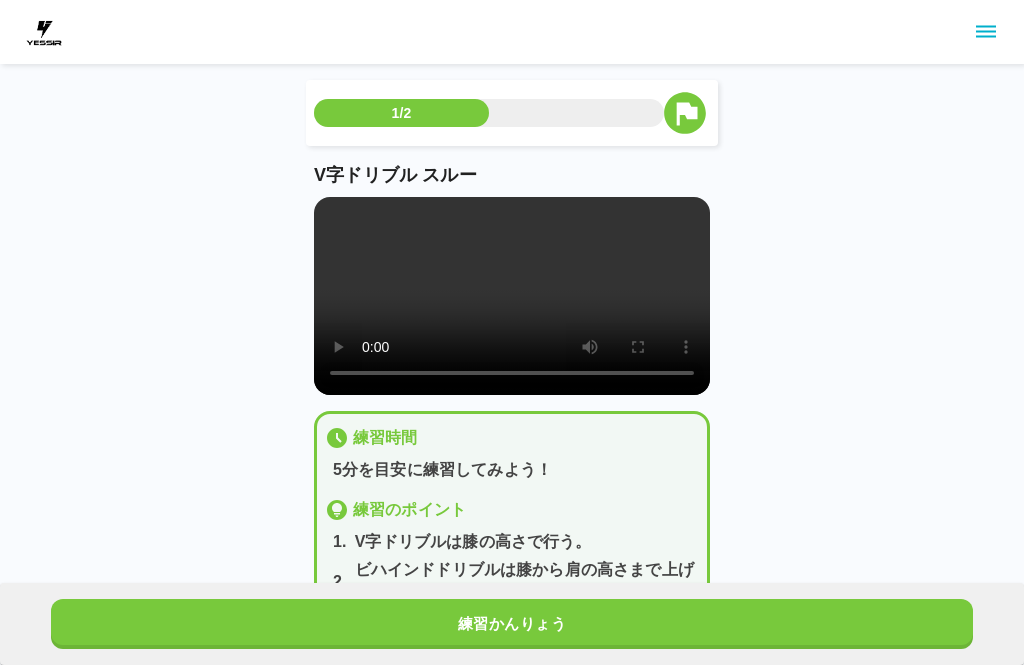 click on "練習かんりょう" at bounding box center [512, 624] 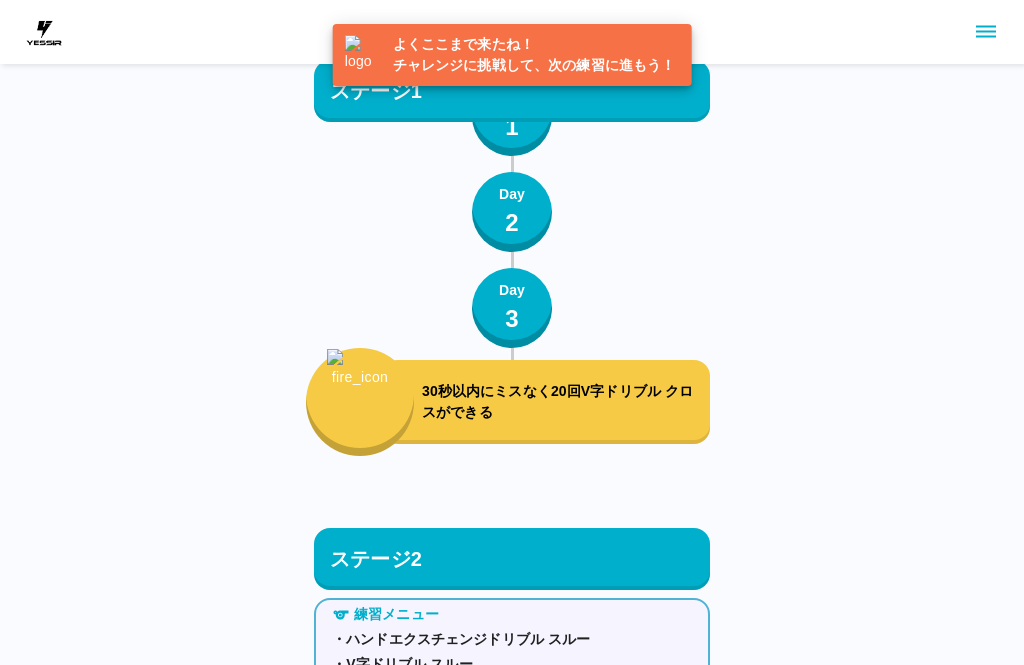 scroll, scrollTop: 1909, scrollLeft: 0, axis: vertical 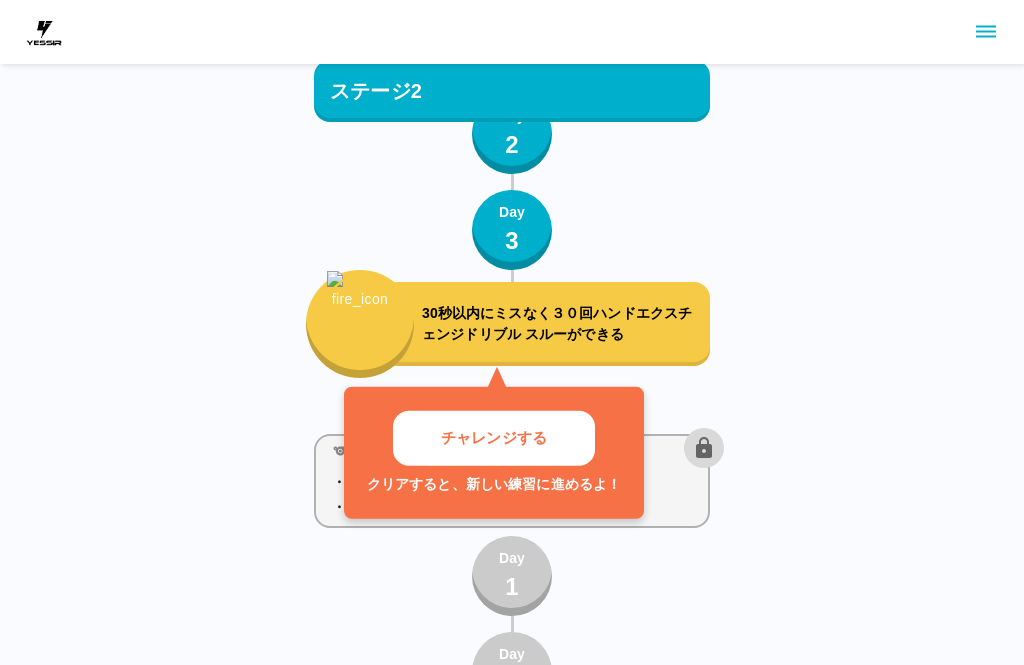 click on "30秒以内にミスなく３０回ハンドエクスチェンジドリブル スルーができる" at bounding box center [562, 324] 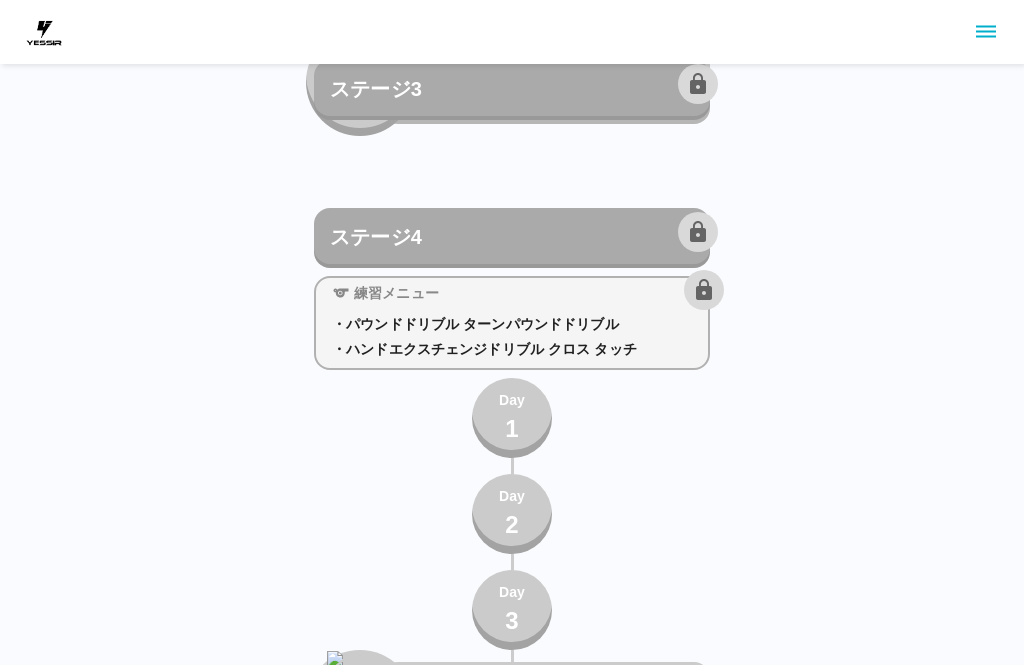 scroll, scrollTop: 4876, scrollLeft: 0, axis: vertical 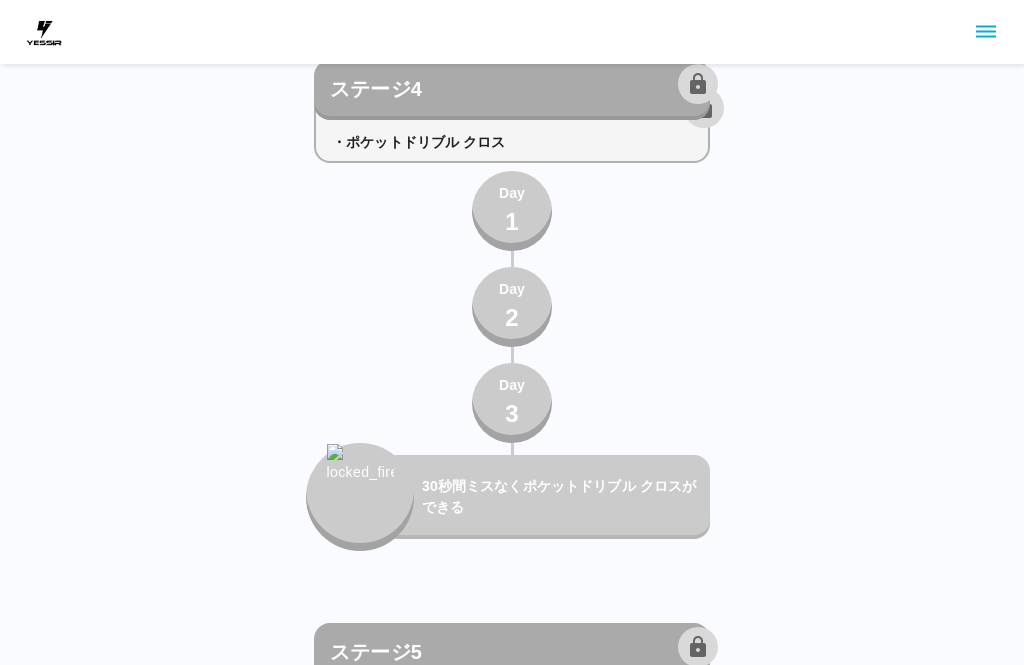 click on "ステージ1 練習メニュー ・パウンドドリブル（膝、腰、肩） ・V字ドリブル（膝） Day 1 Day 2 Day 3 30秒間ミスなくパウンドドリブル（膝、腰、肩）ができる 練習メニュー ・ハンドエクスチェンジドリブル クロス ・パウンドドリブル クロス（肩→膝） Day 1 Day 2 Day 3 30秒以内にミスなく30回ハンドエクスチェンジドリブル クロスができる 練習メニュー ・V字ドリブル クロス Day 1 Day 2 Day 3 30秒以内にミスなく20回V字ドリブル クロスができる ステージ2 練習メニュー ・ハンドエクスチェンジドリブル スルー ・V字ドリブル スルー Day 1 Day 2 Day 3 30秒以内にミスなく３０回ハンドエクスチェンジドリブル スルーができる 練習メニュー ・パウンドドリブル スルー（肩→膝） ・プッシュプルドリブル（前後） Day 1 Day 2 Day 3 練習メニュー ・ポケットドリブル Day 1 Day 2" at bounding box center [512, 1238] 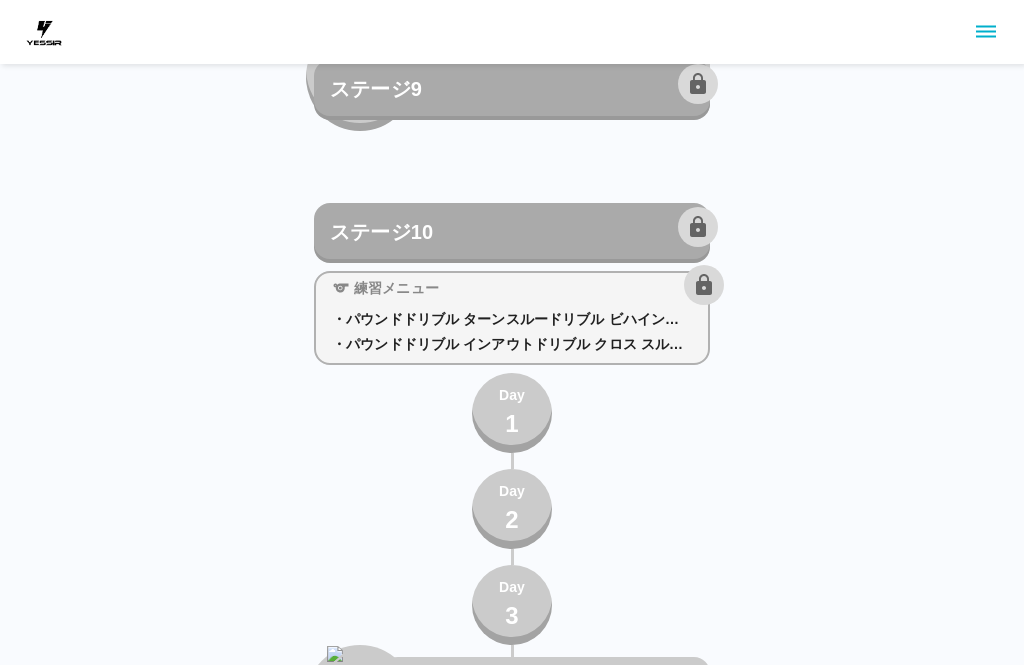 scroll, scrollTop: 13378, scrollLeft: 0, axis: vertical 